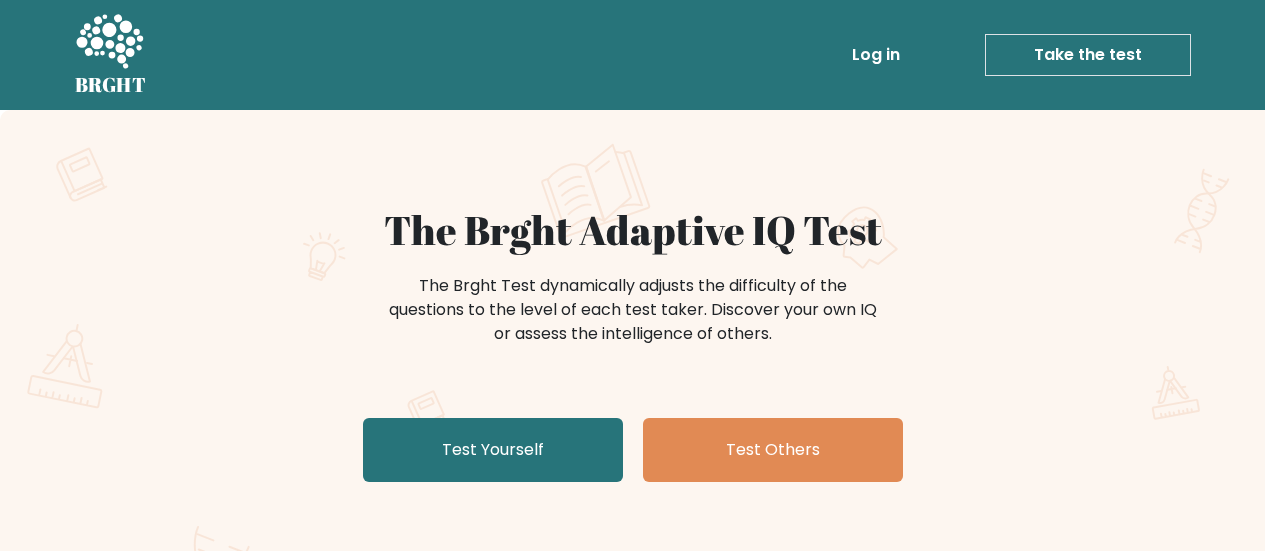 scroll, scrollTop: 0, scrollLeft: 0, axis: both 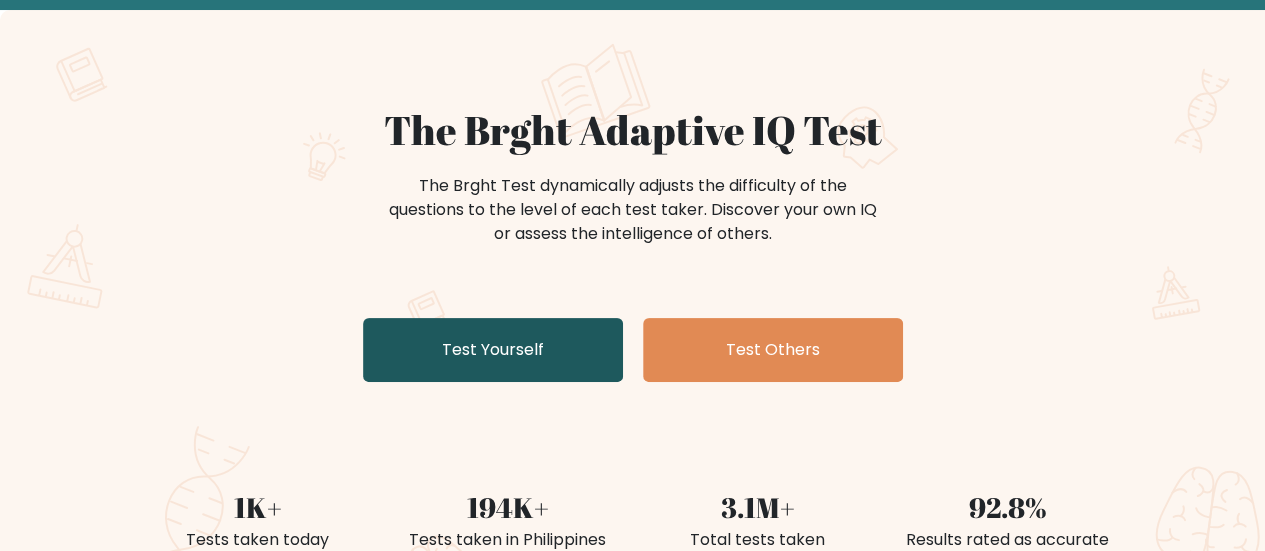click on "Test Yourself" at bounding box center [493, 350] 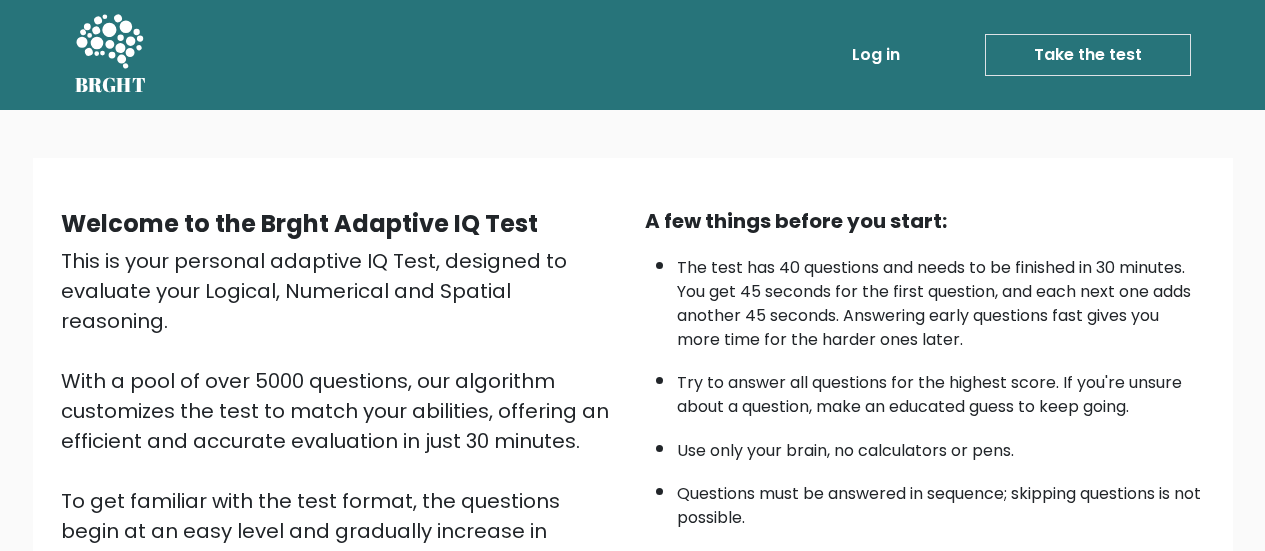 scroll, scrollTop: 0, scrollLeft: 0, axis: both 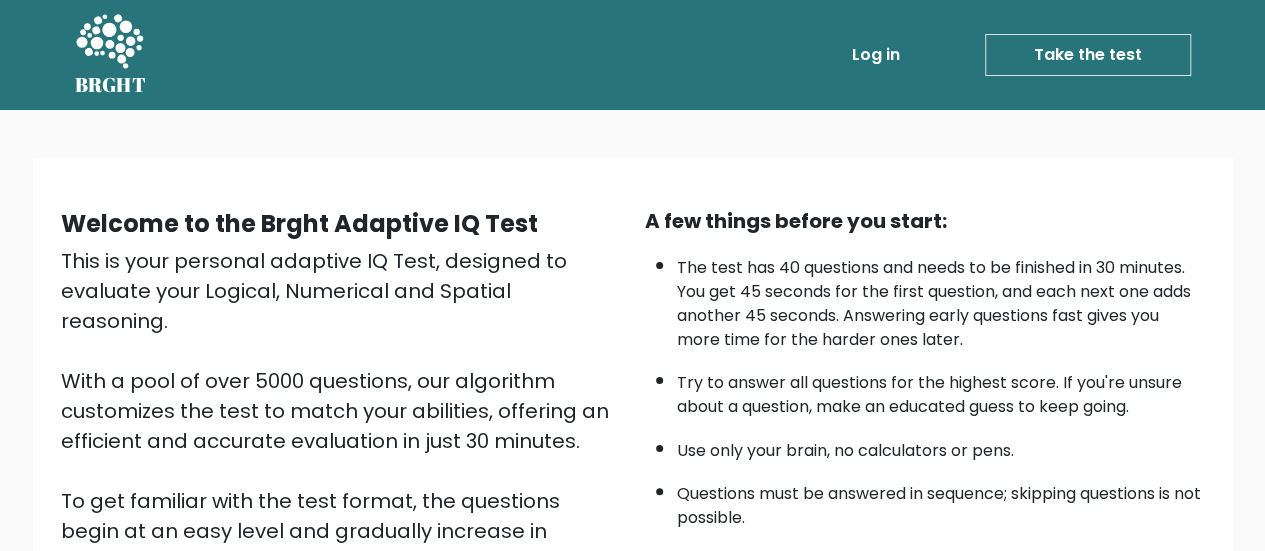click on "A few things before you start:
The test has 40 questions and needs to be finished in 30 minutes. You get 45 seconds for the first question, and each next one adds another 45 seconds. Answering early questions fast gives you more time for the harder ones later.
Try to answer all questions for the highest score. If you're unsure about a question, make an educated guess to keep going.
Use only your brain, no calculators or pens.
Questions must be answered in sequence; skipping questions is not possible.
If you're not satisfied with your results, you have the option to retake the test with a new set of questions.
Start the Test" at bounding box center [925, 466] 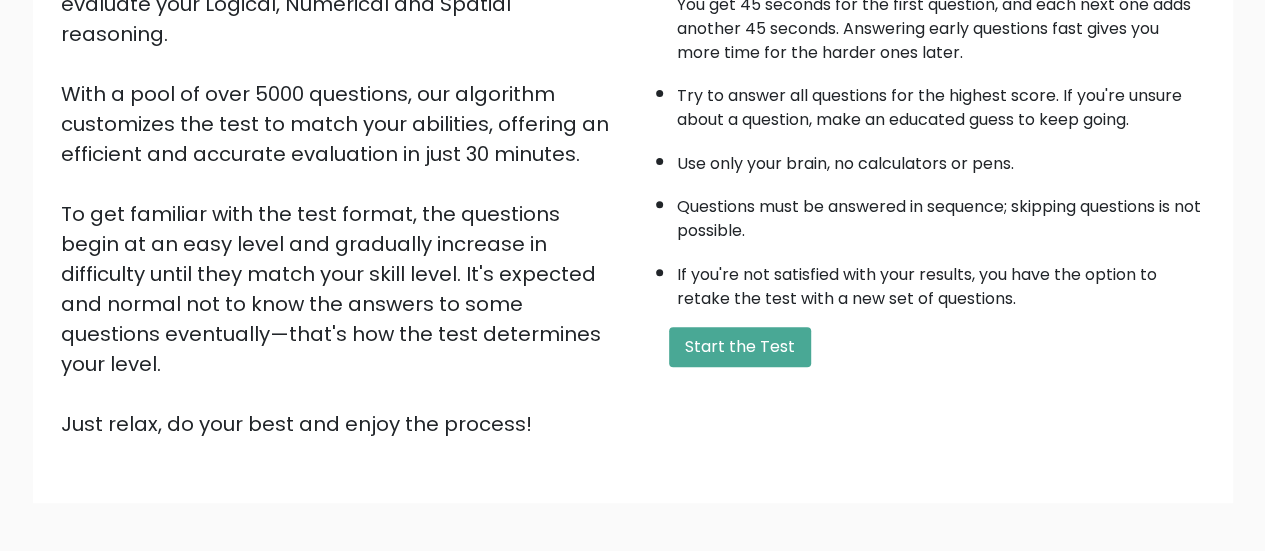 scroll, scrollTop: 364, scrollLeft: 0, axis: vertical 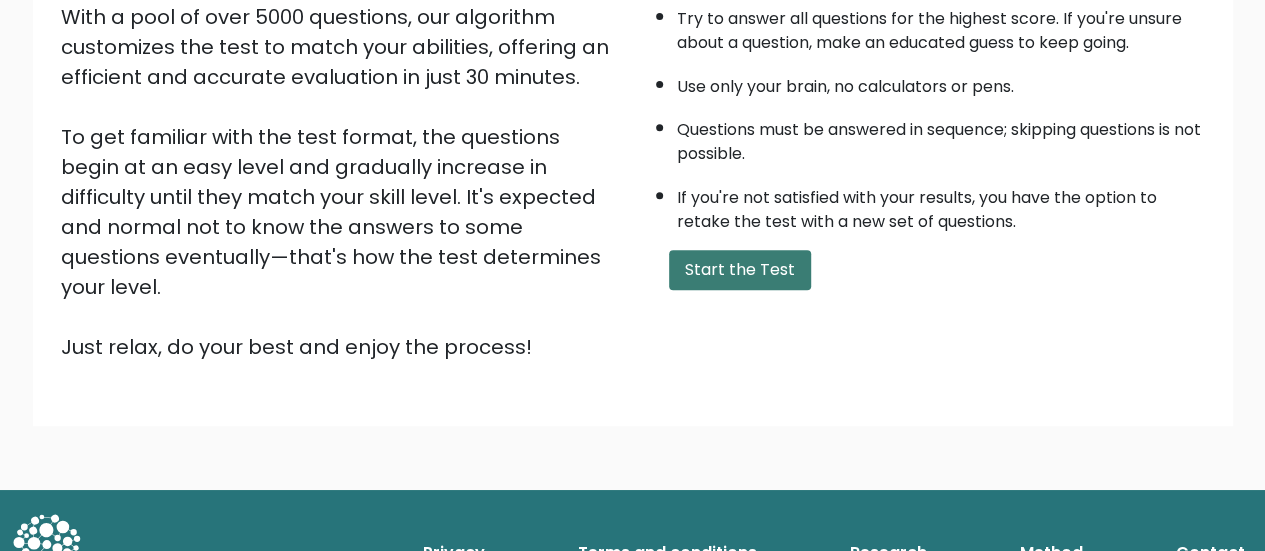 click on "Start the Test" at bounding box center [740, 270] 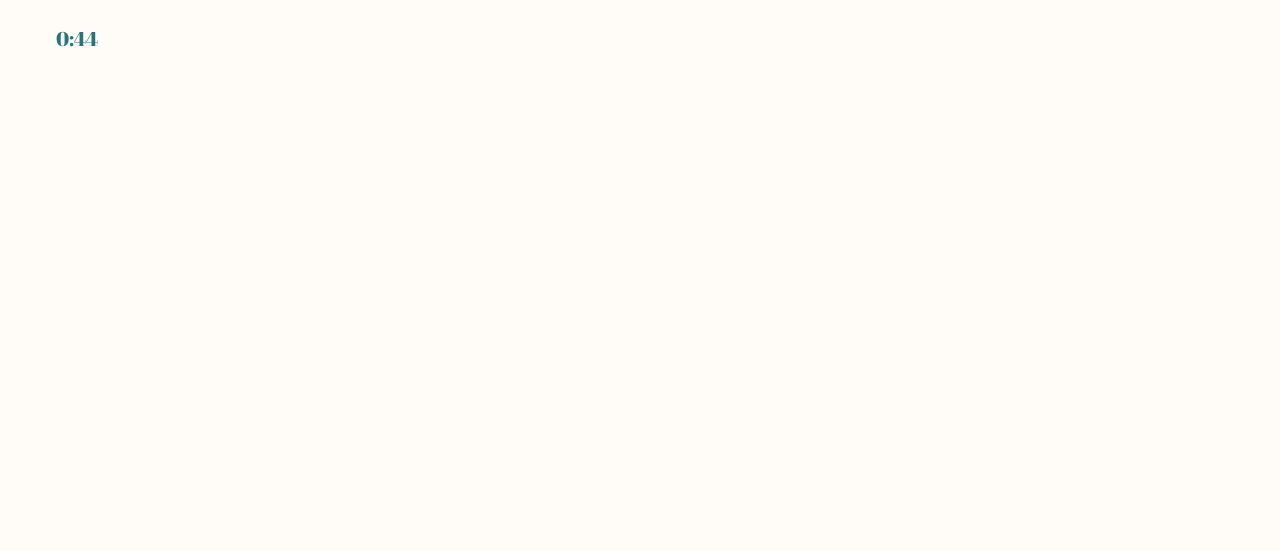 scroll, scrollTop: 0, scrollLeft: 0, axis: both 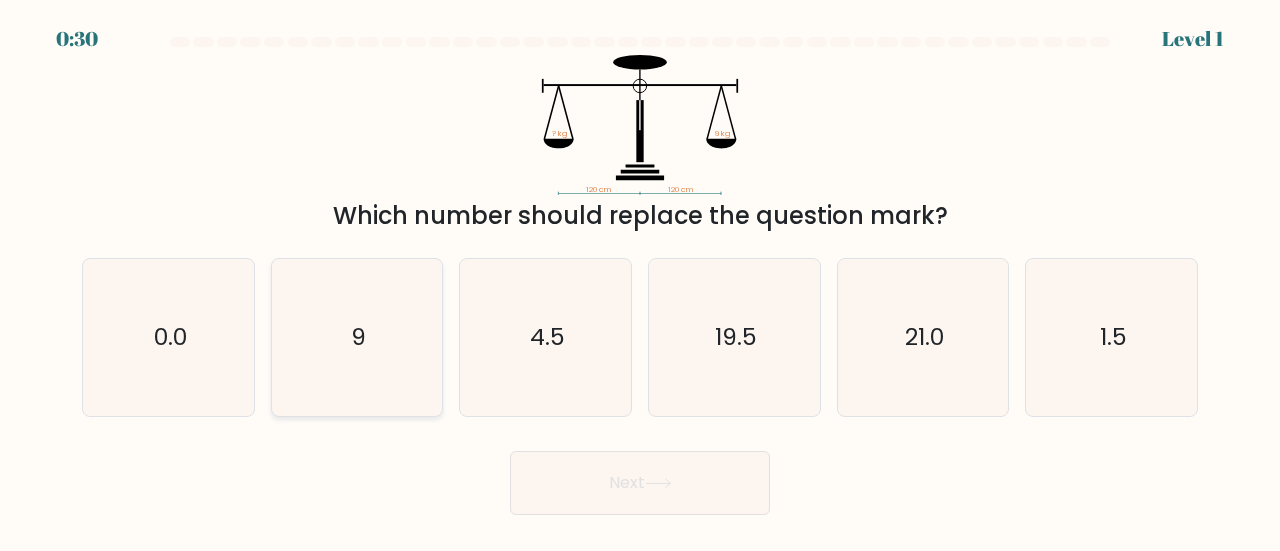 click on "9" at bounding box center (357, 337) 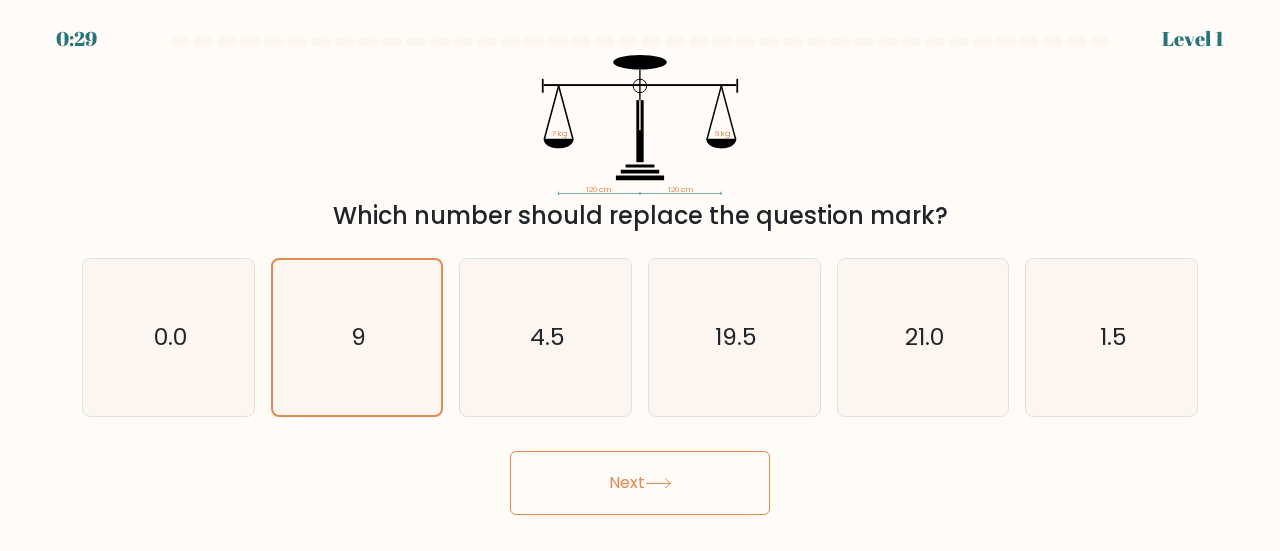 click on "Next" at bounding box center [640, 483] 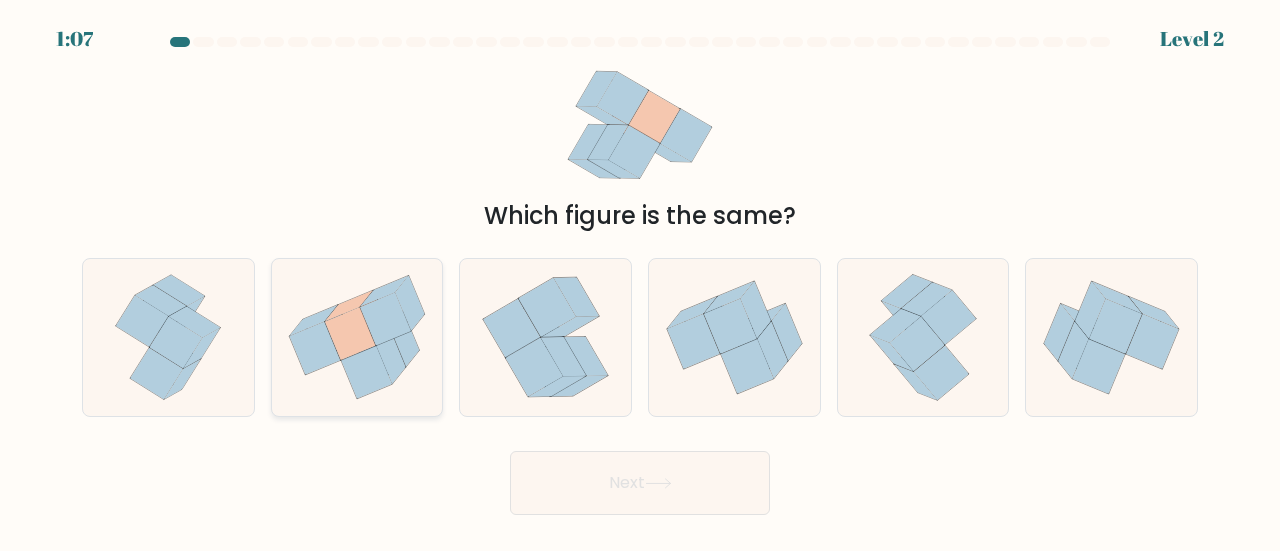 click at bounding box center (404, 339) 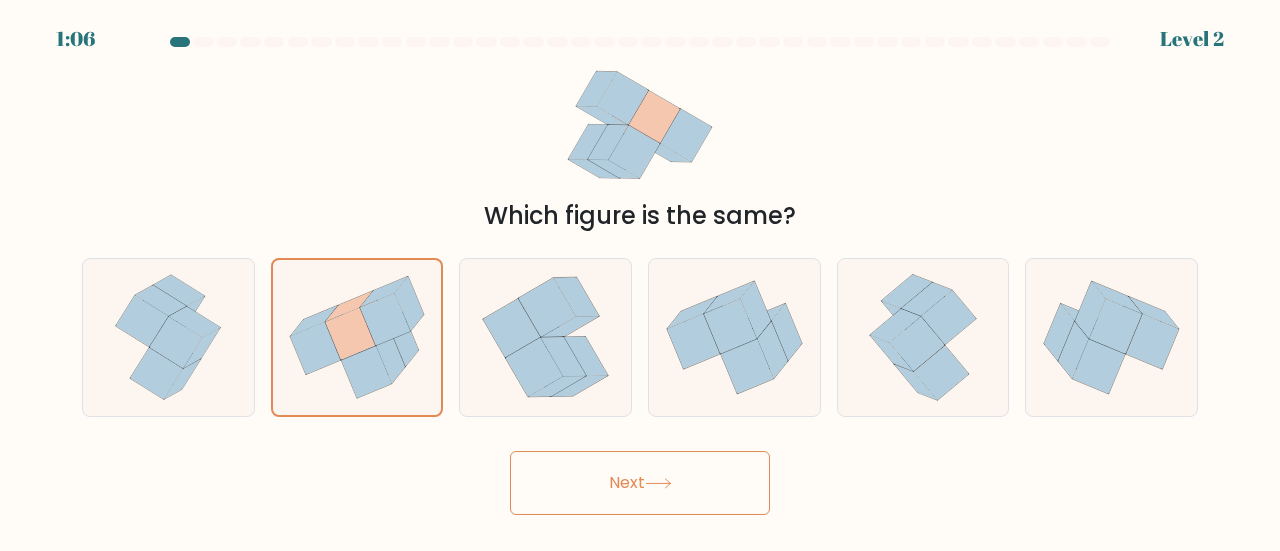 click at bounding box center [658, 483] 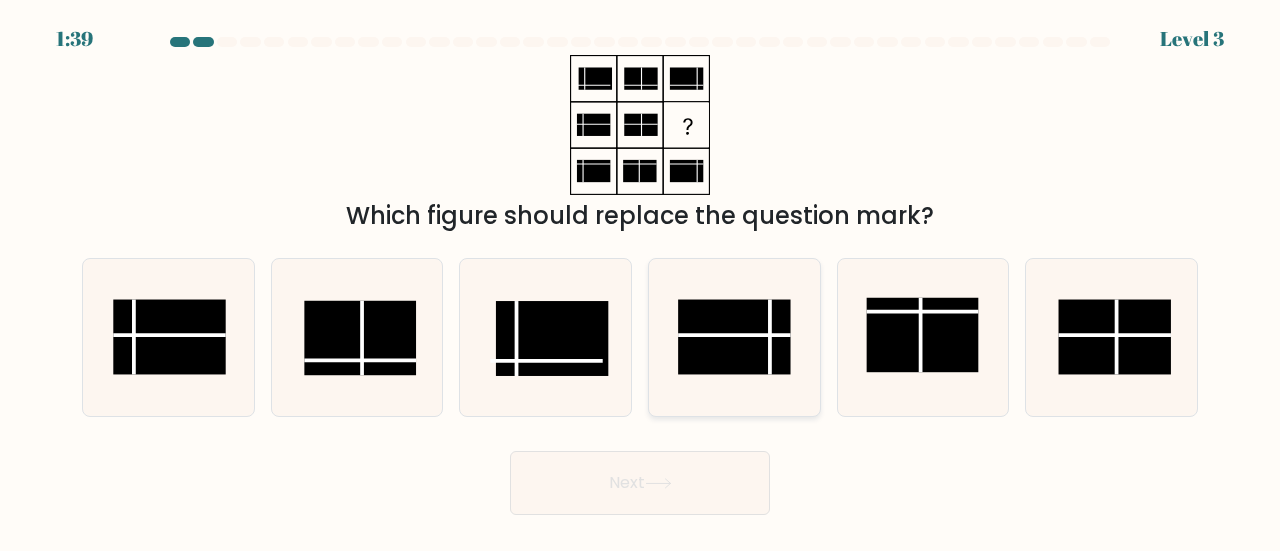 click at bounding box center [734, 337] 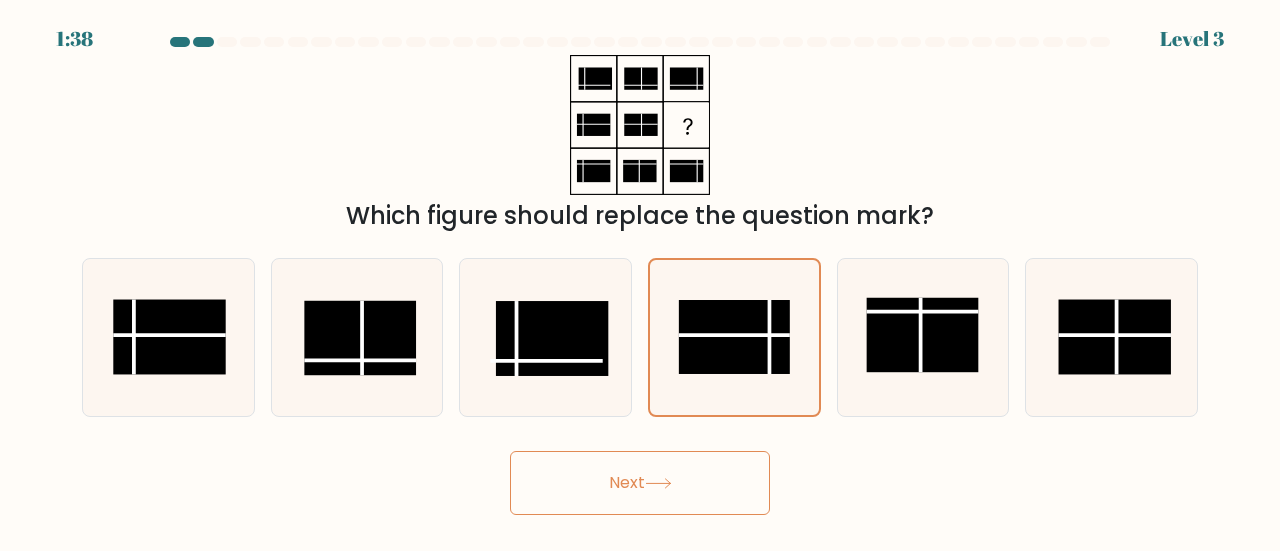 click on "Next" at bounding box center (640, 483) 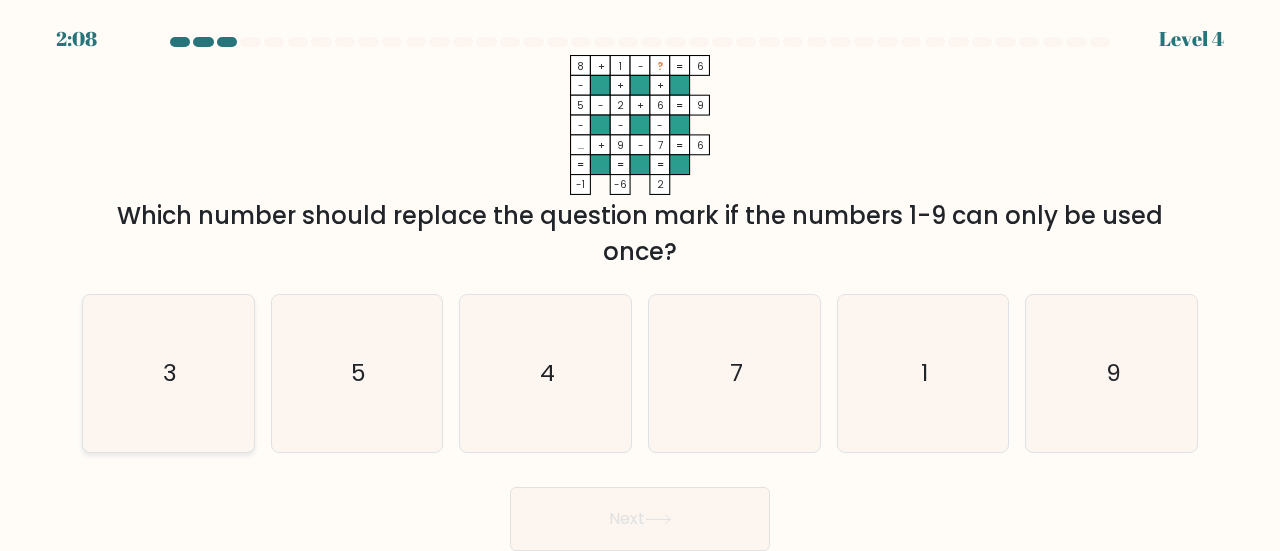 click on "3" at bounding box center (168, 373) 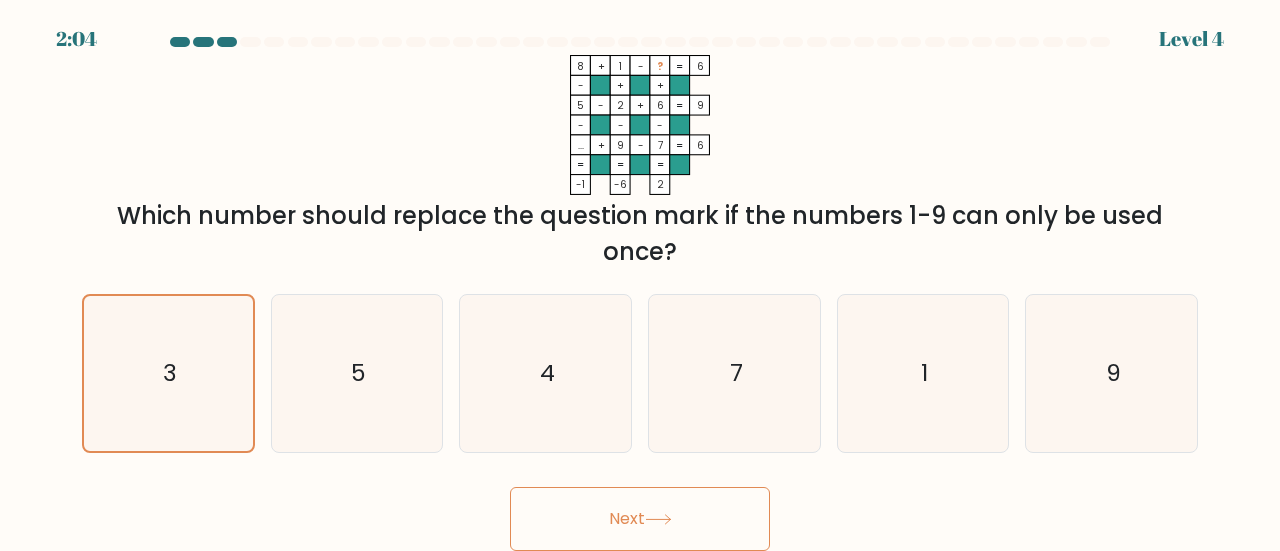 click on "Next" at bounding box center [640, 519] 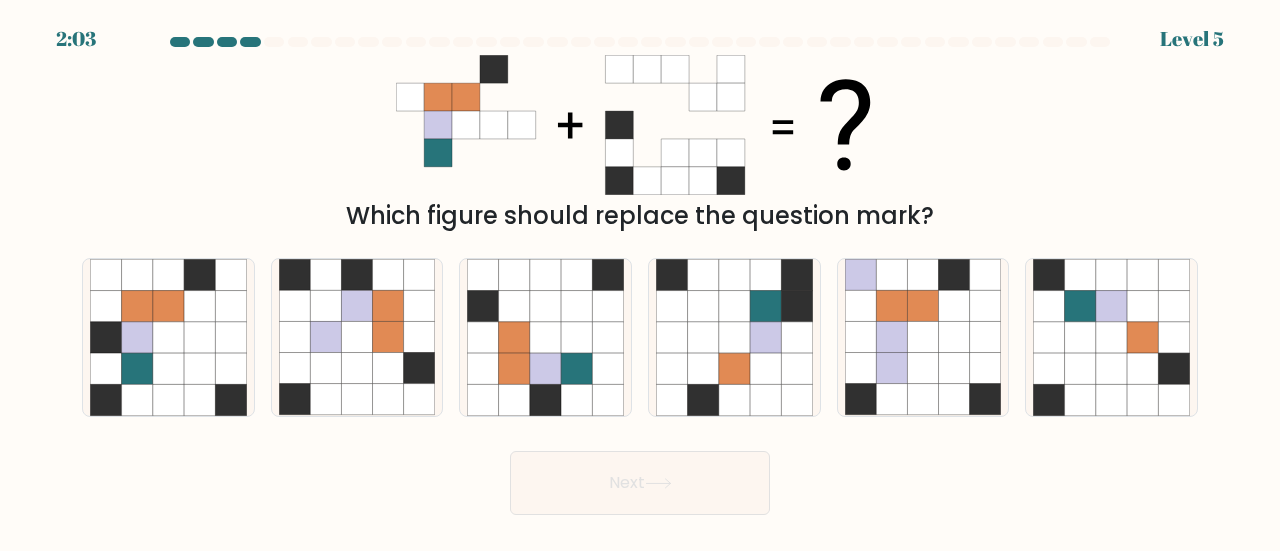 click on "Next" at bounding box center [640, 483] 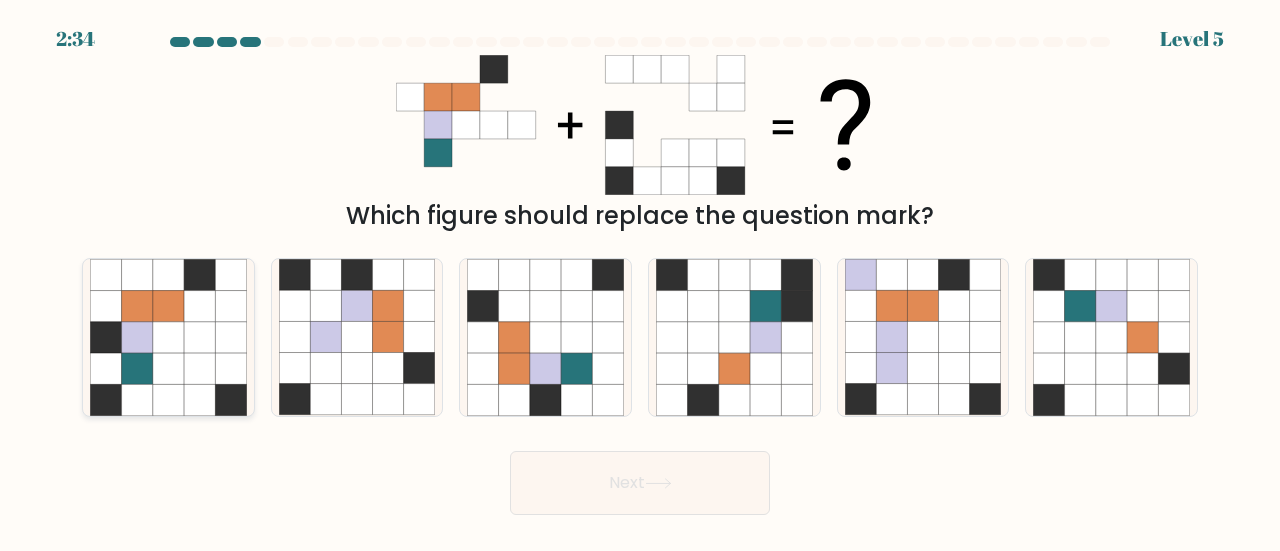 click at bounding box center (168, 306) 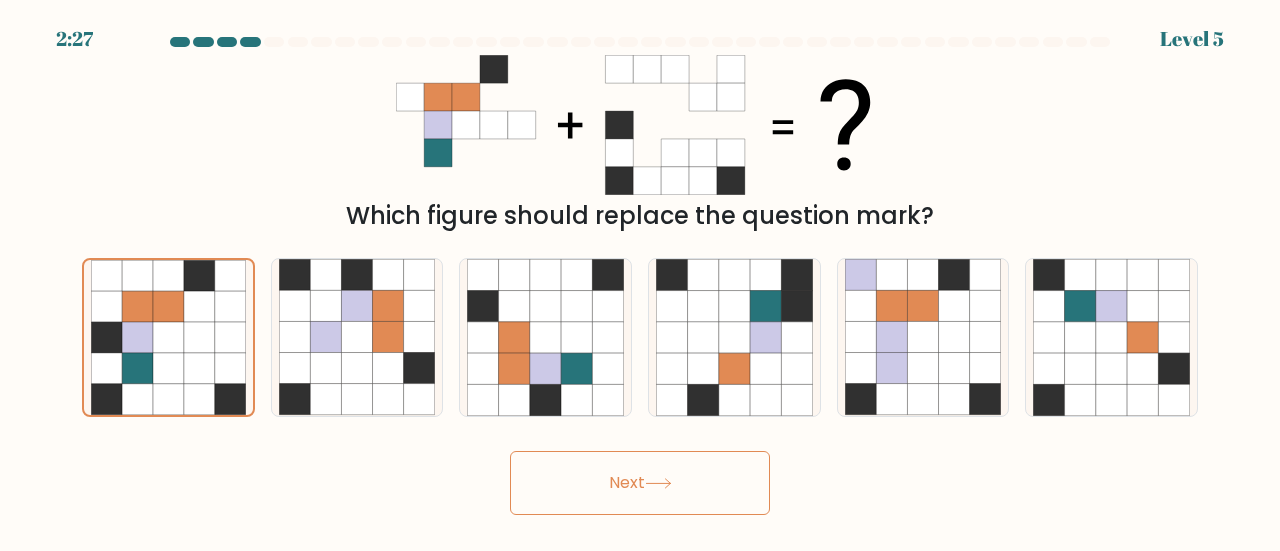 click on "Next" at bounding box center (640, 483) 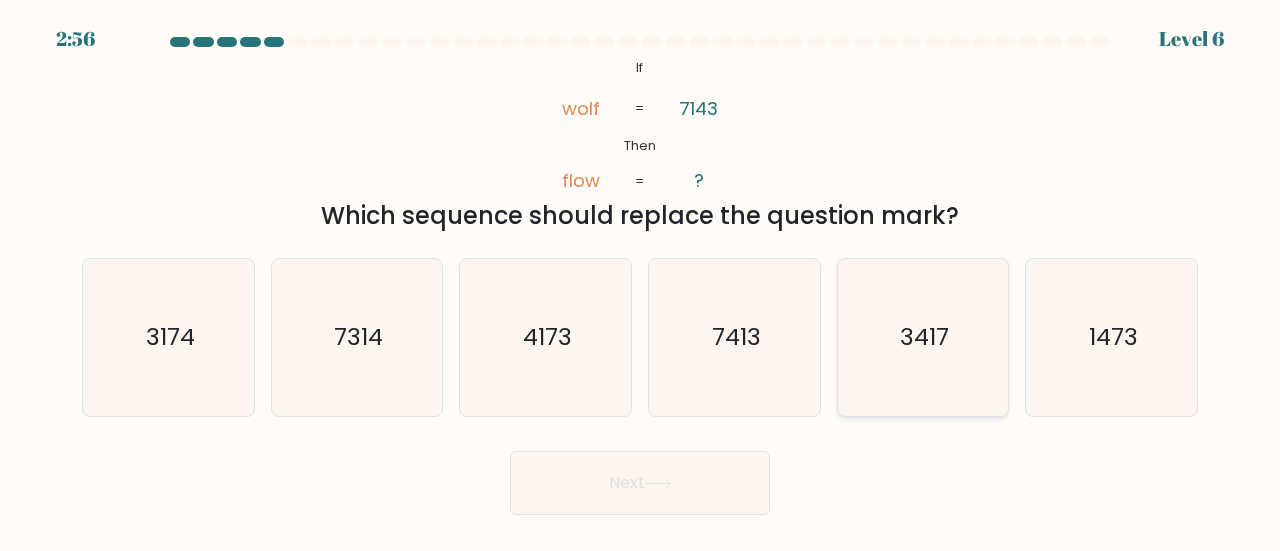 click on "3417" at bounding box center [923, 337] 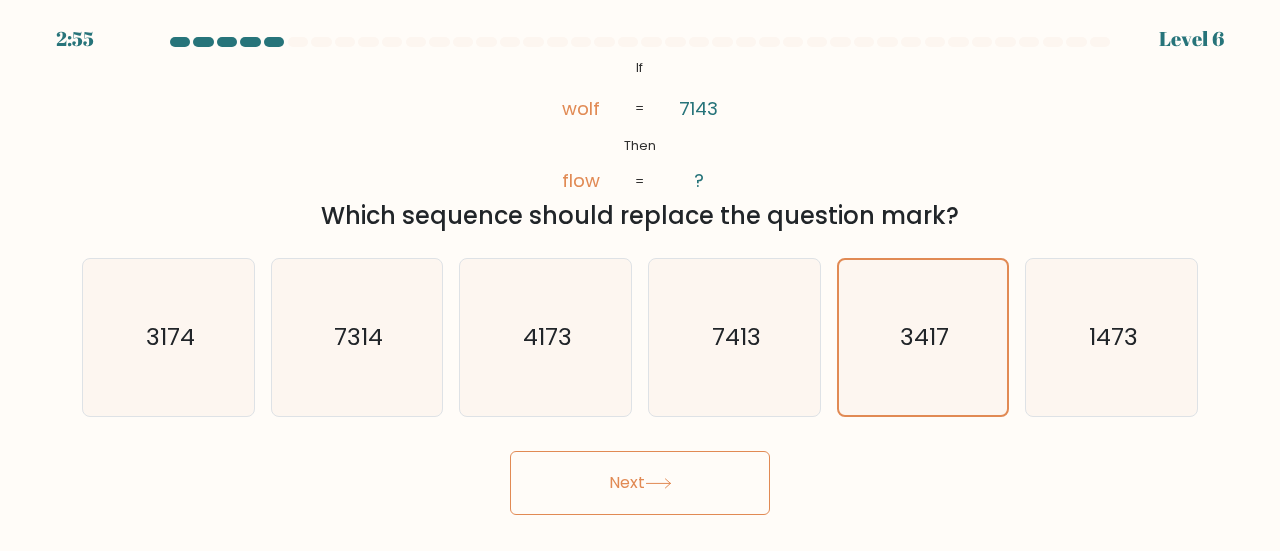 click on "Next" at bounding box center (640, 483) 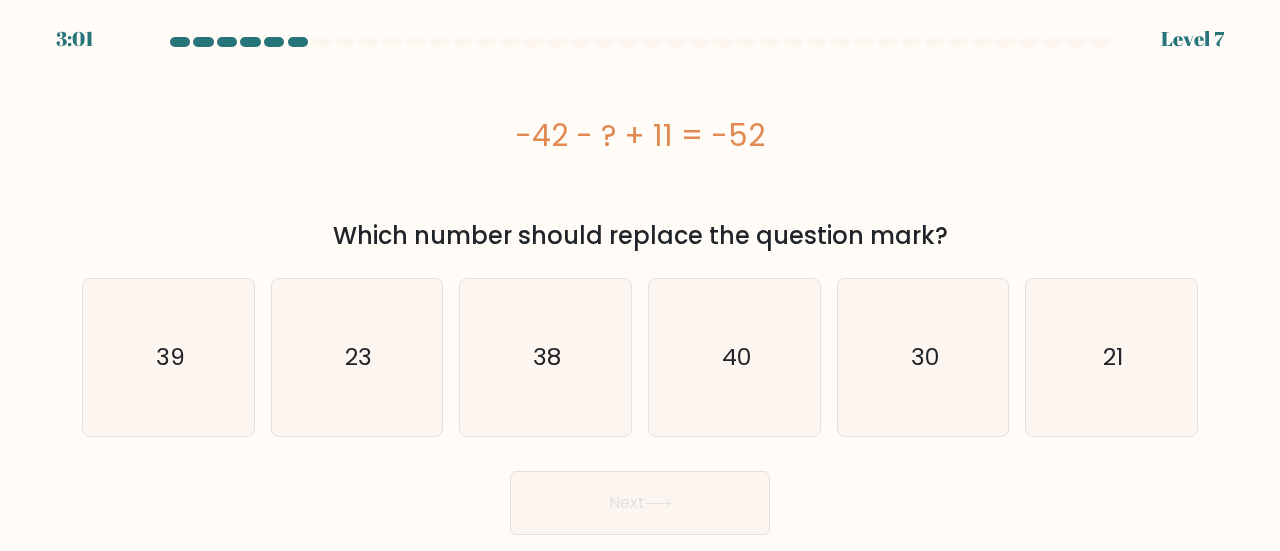drag, startPoint x: 511, startPoint y: 122, endPoint x: 970, endPoint y: 240, distance: 473.9251 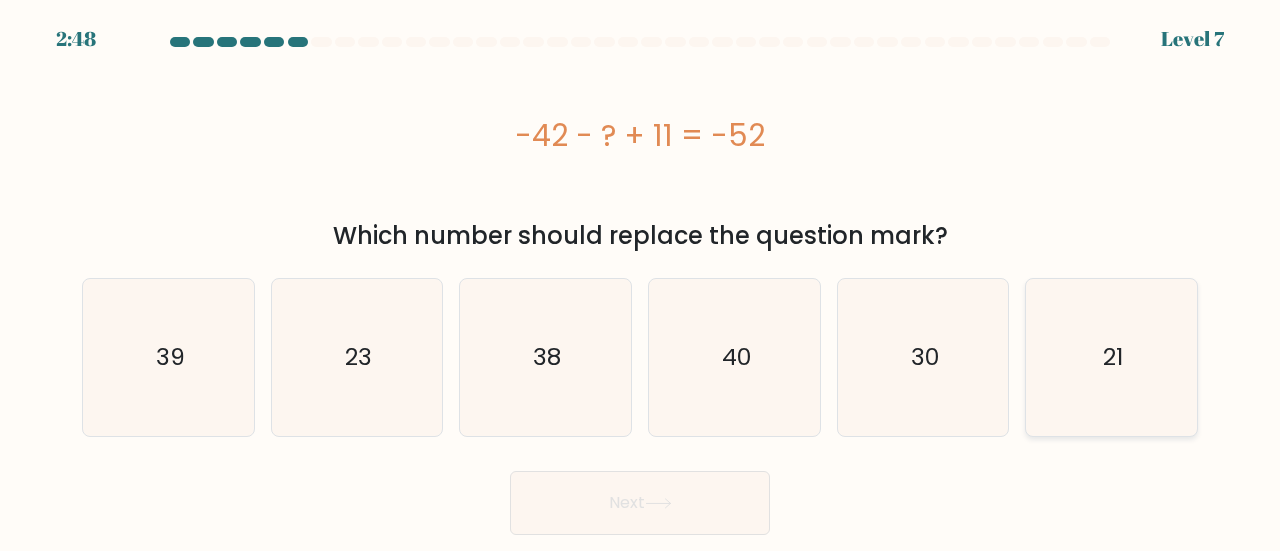 click on "21" at bounding box center (1111, 357) 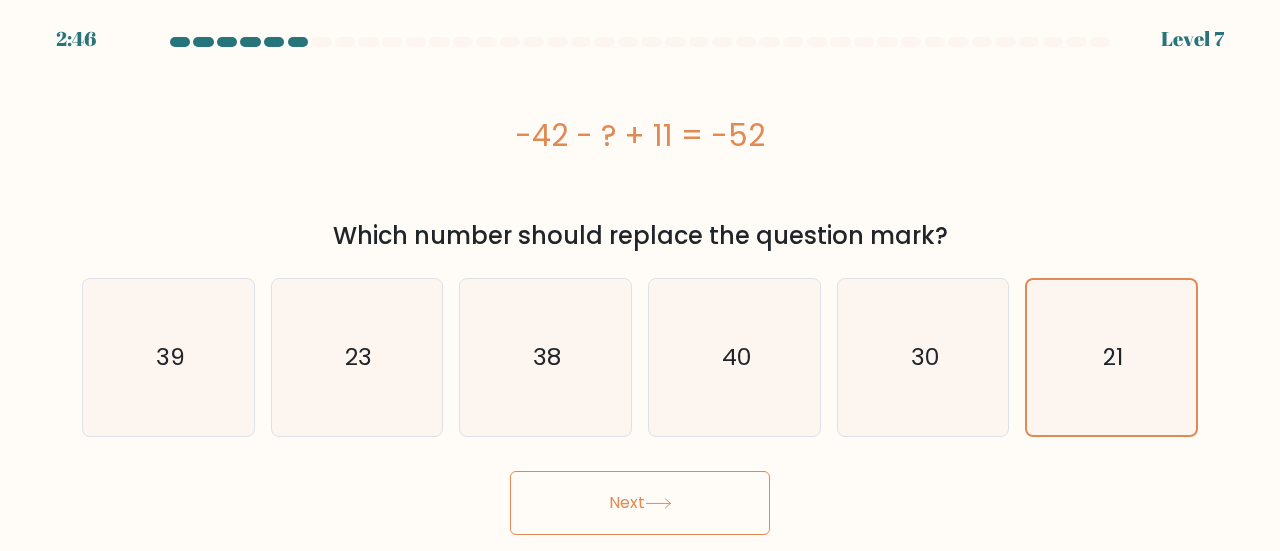 click on "Next" at bounding box center (640, 503) 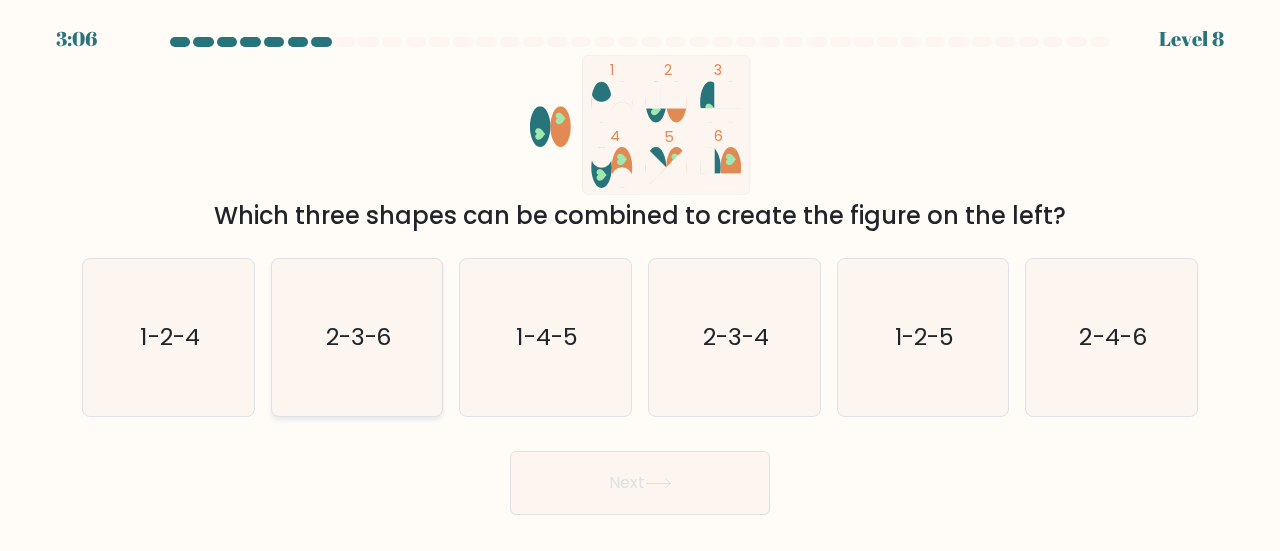 click on "2-3-6" at bounding box center (357, 337) 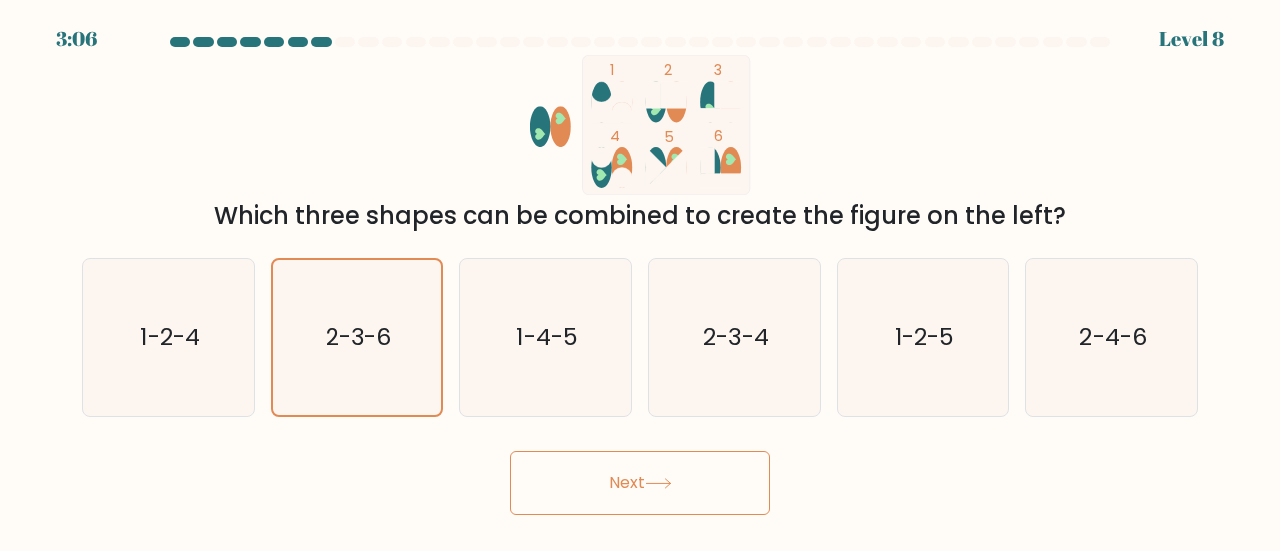 click on "Next" at bounding box center [640, 483] 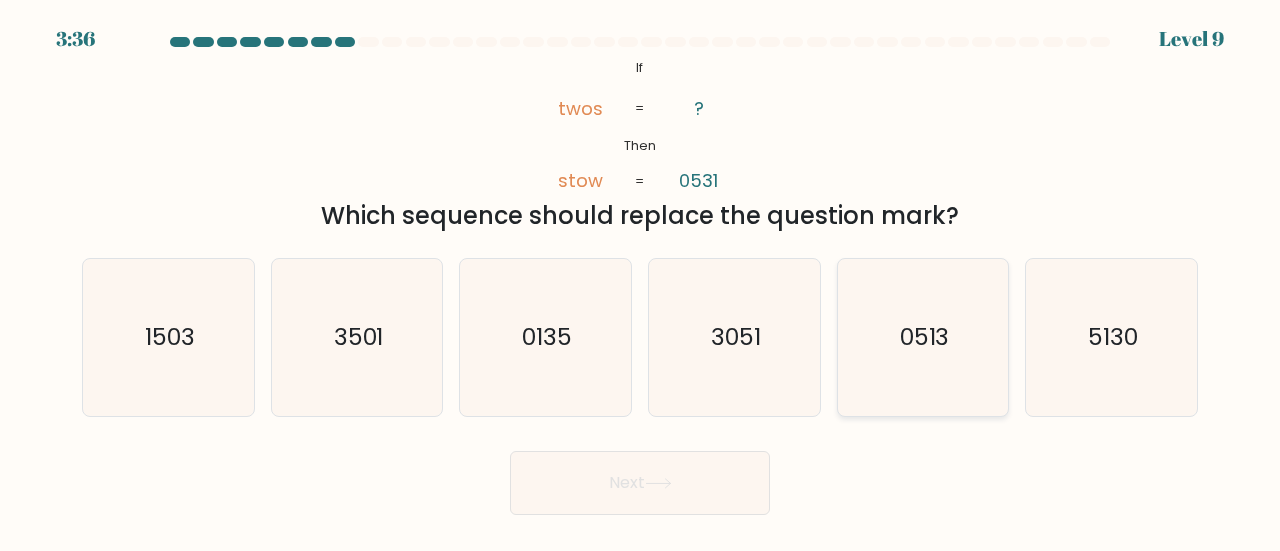 drag, startPoint x: 1094, startPoint y: 363, endPoint x: 964, endPoint y: 314, distance: 138.92804 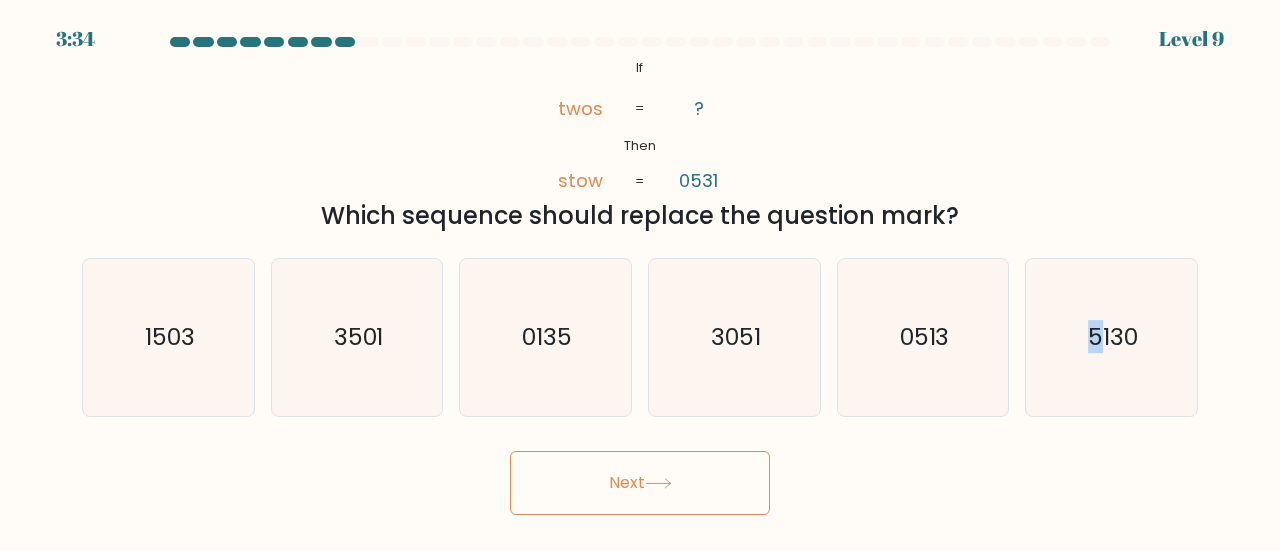 click on "Next" at bounding box center [640, 483] 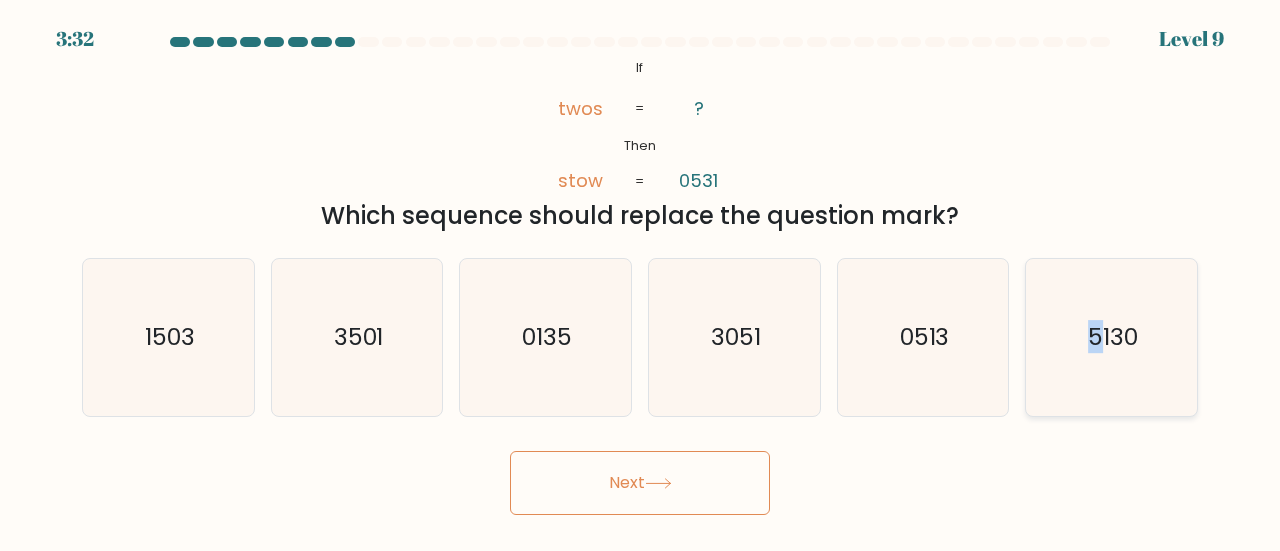 click on "5130" at bounding box center (1111, 337) 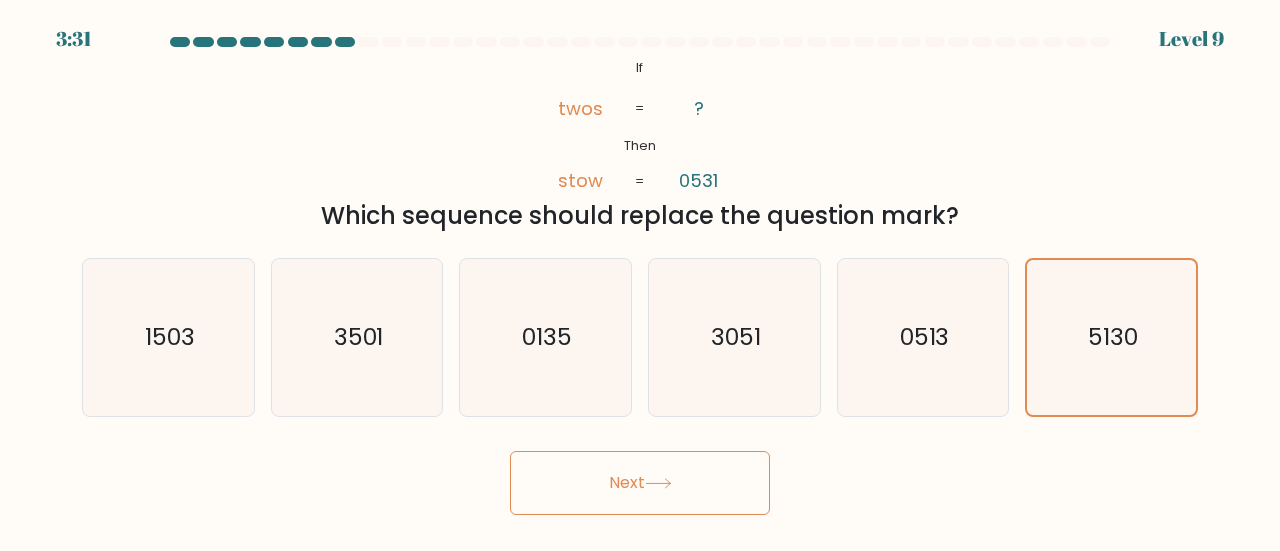 click on "Next" at bounding box center [640, 483] 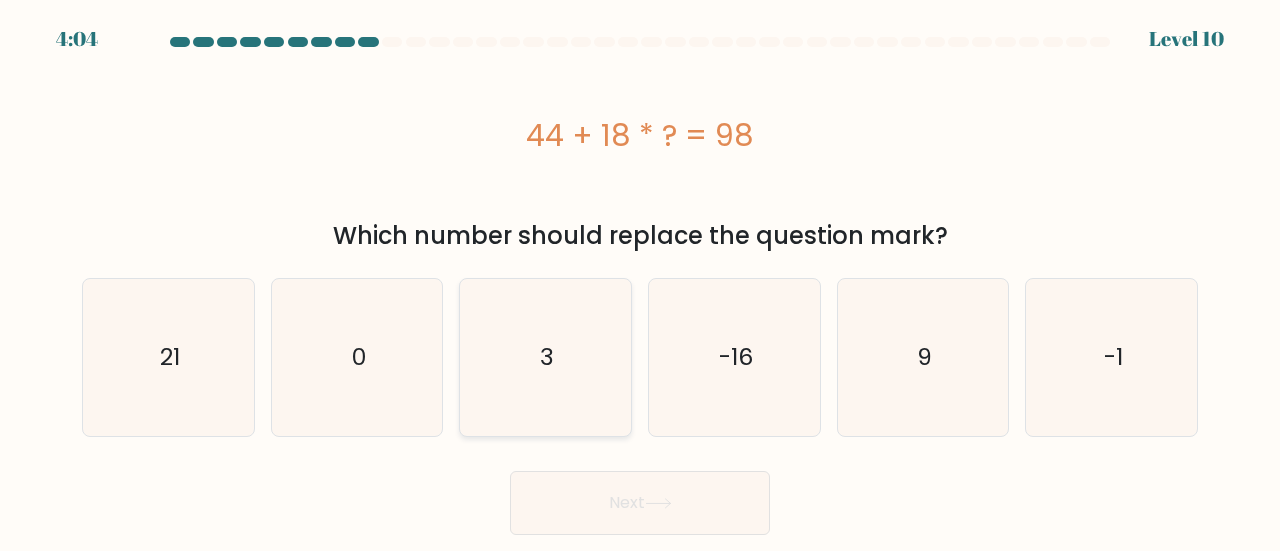 click on "3" at bounding box center (545, 357) 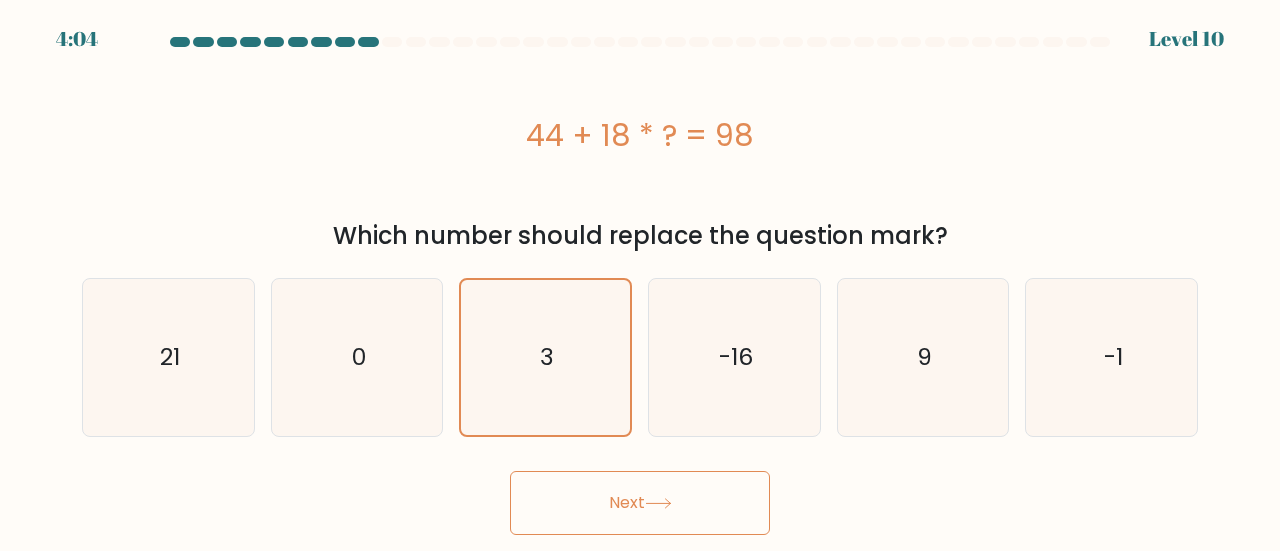 click on "Next" at bounding box center (640, 503) 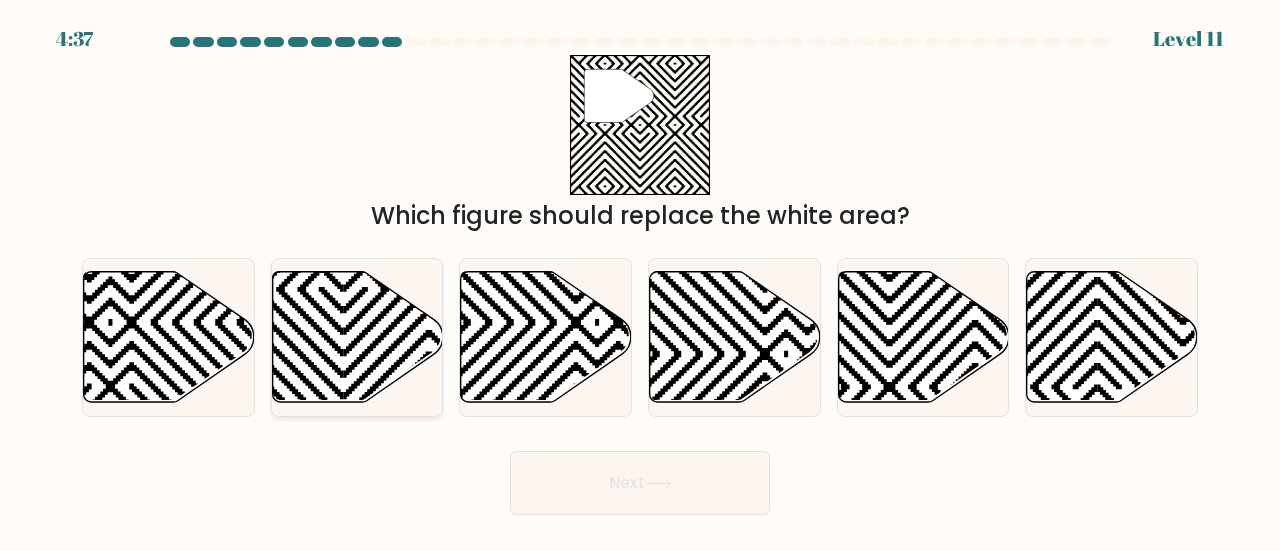 click at bounding box center [357, 336] 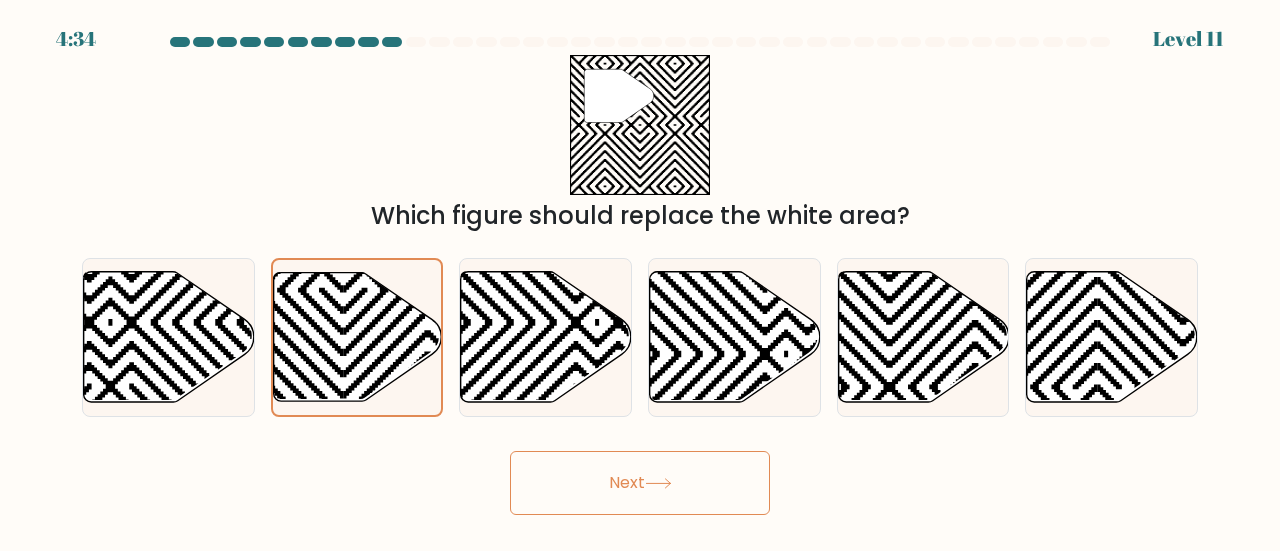 click on "Next" at bounding box center [640, 483] 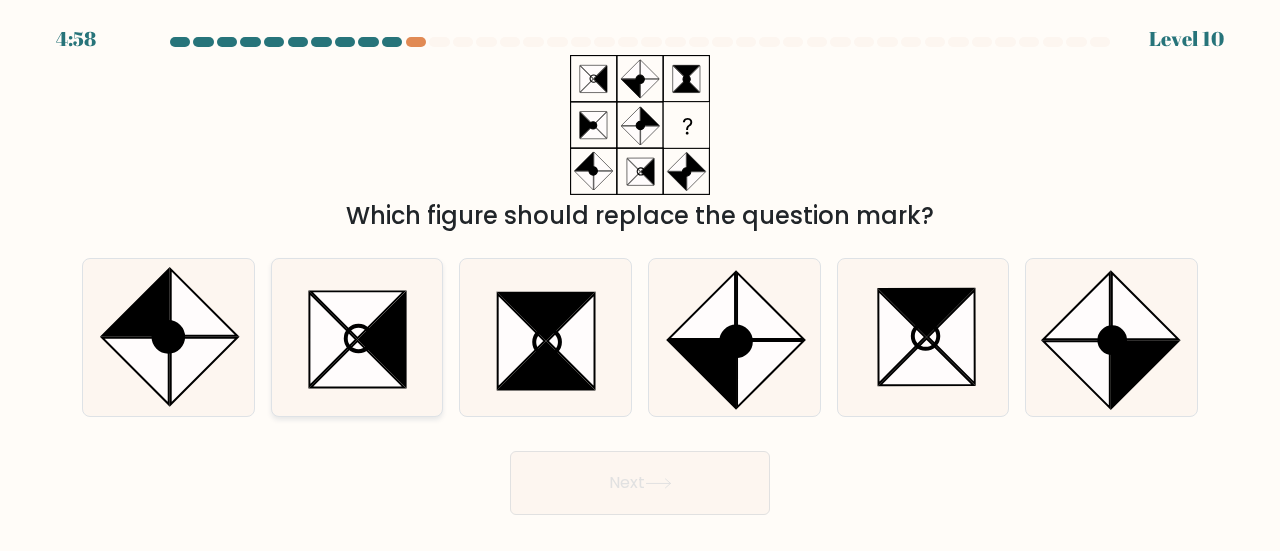 click at bounding box center (382, 340) 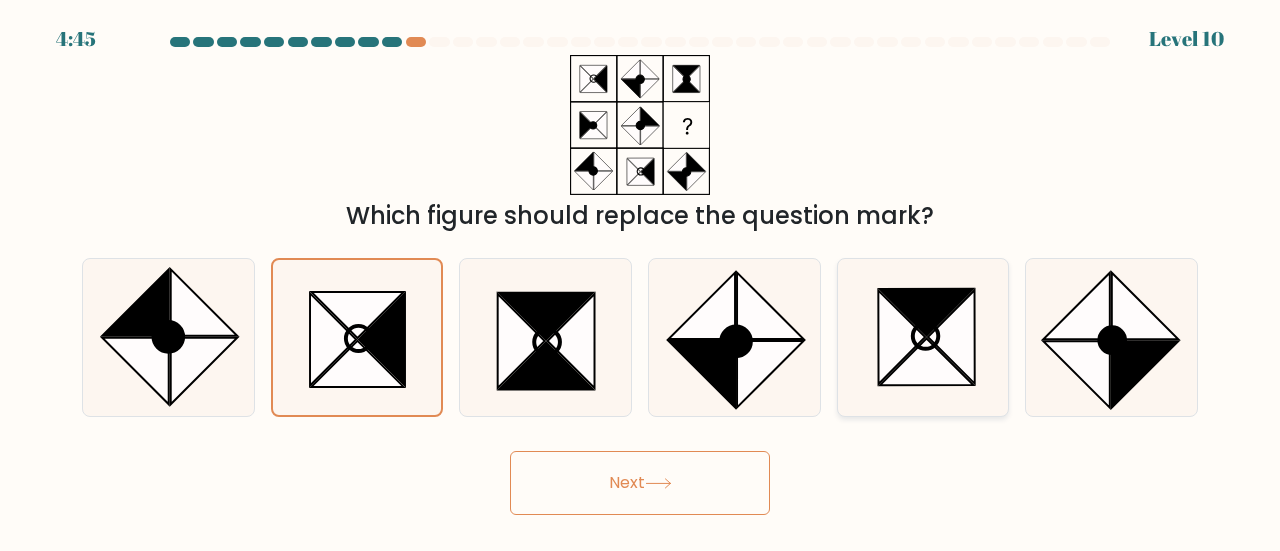 click at bounding box center (927, 362) 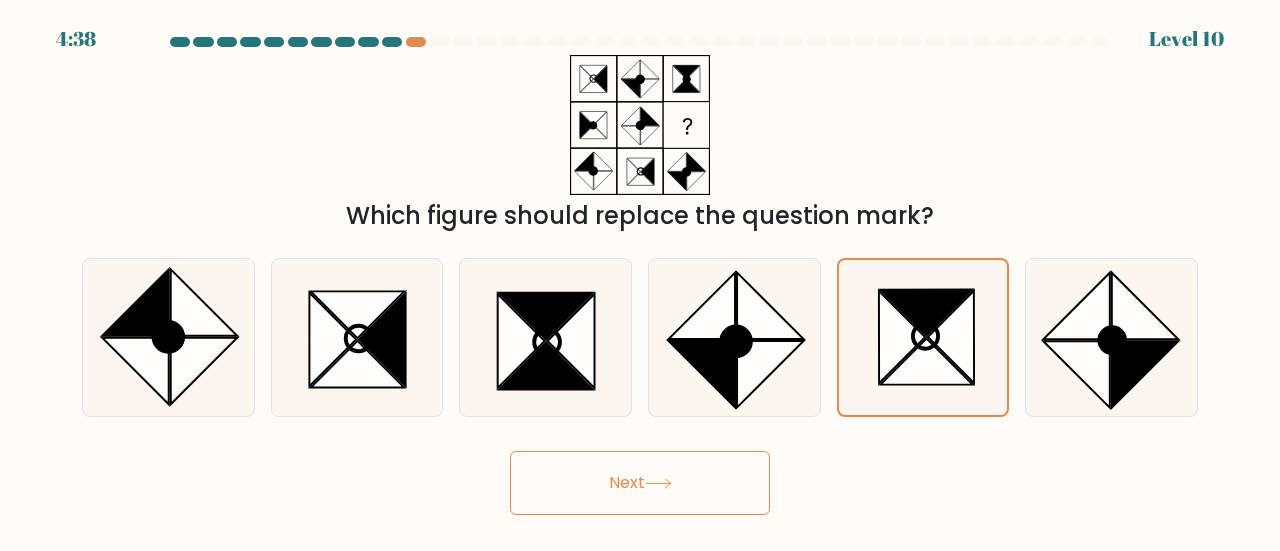 click on "Next" at bounding box center [640, 483] 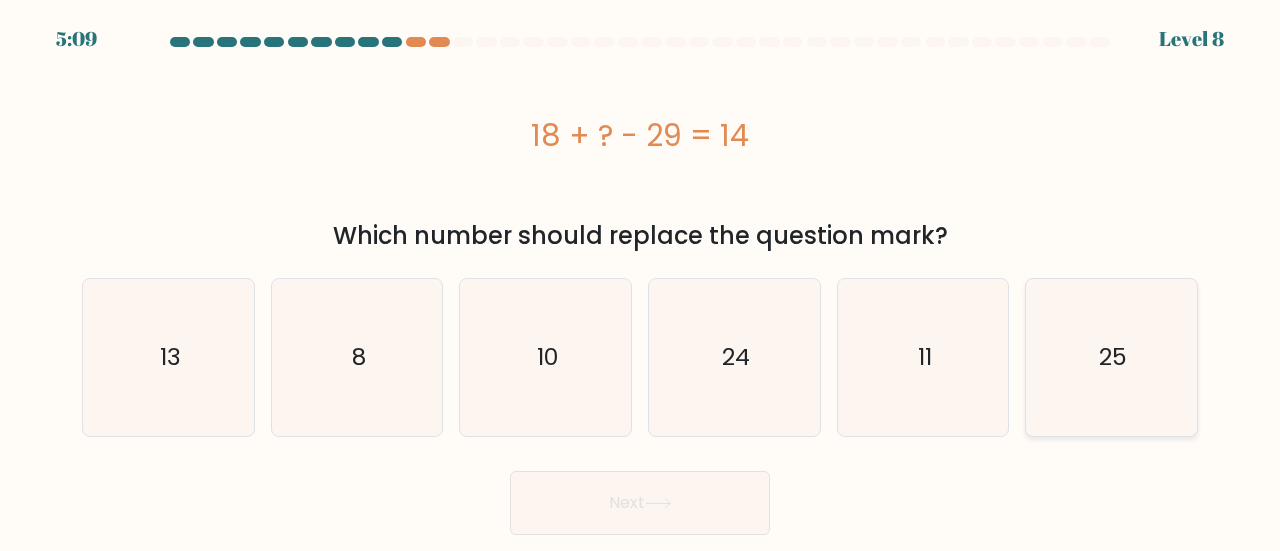 click on "25" at bounding box center [1111, 357] 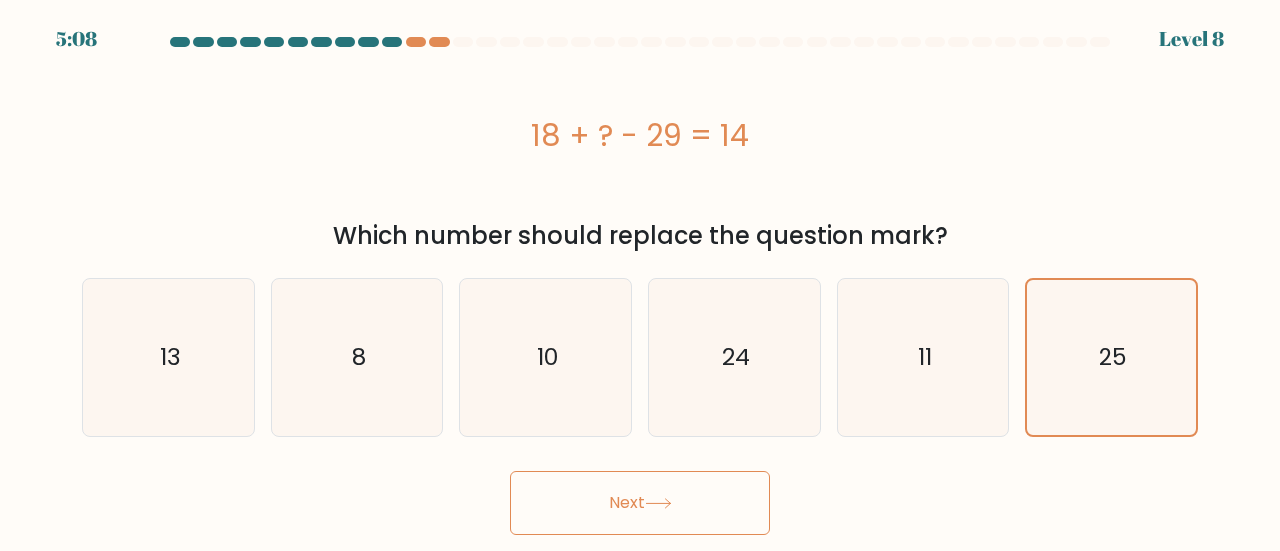 click on "Next" at bounding box center [640, 503] 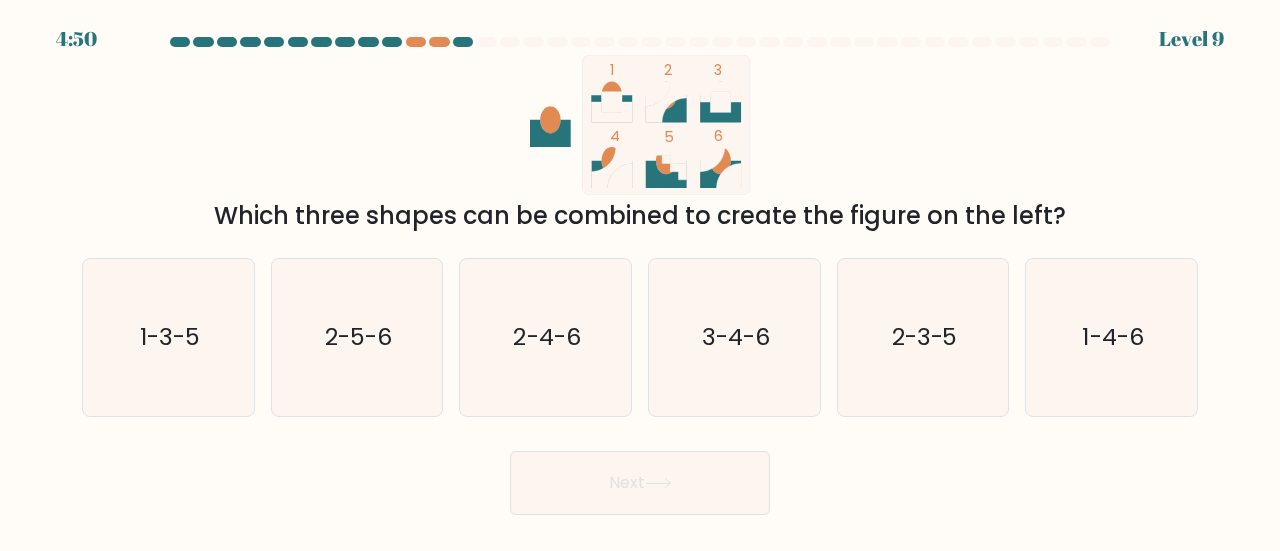 click at bounding box center [550, 133] 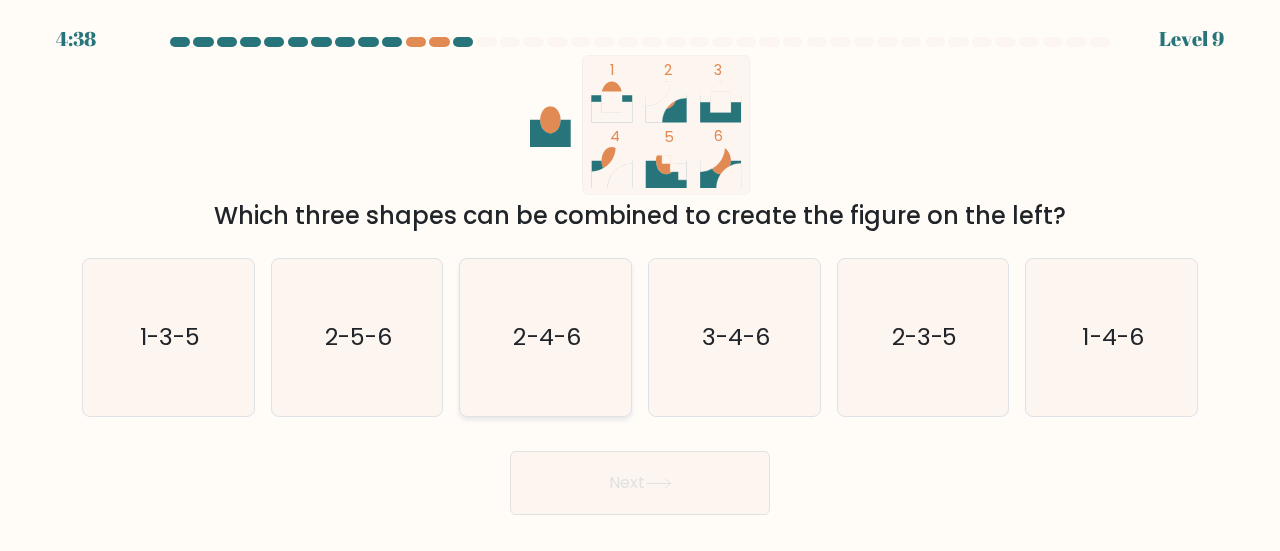 click on "2-4-6" at bounding box center (547, 336) 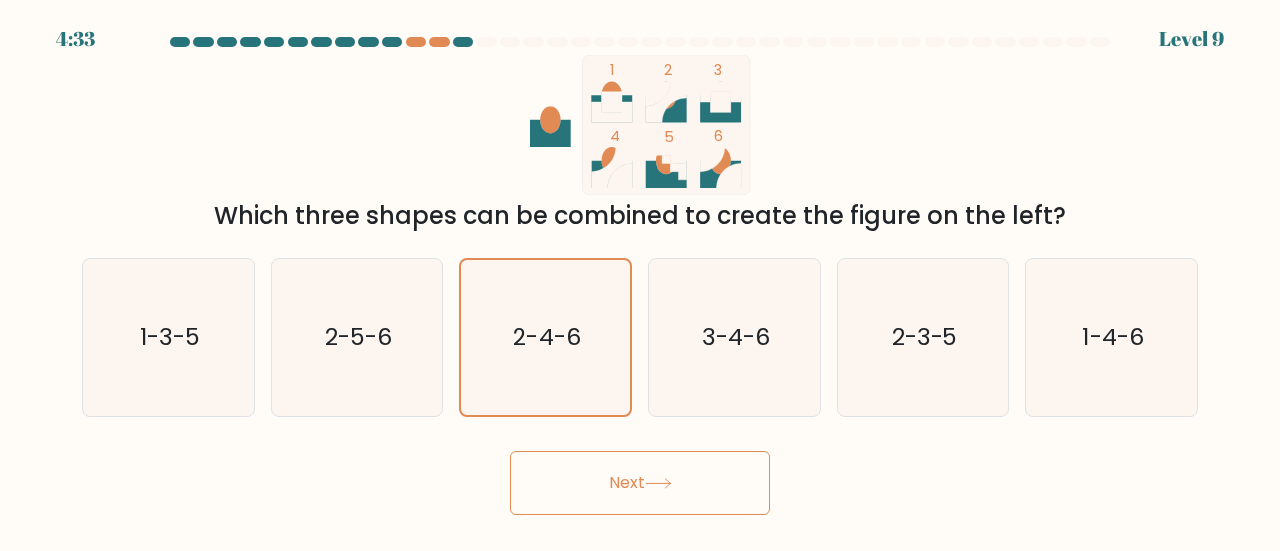 click on "Next" at bounding box center [640, 483] 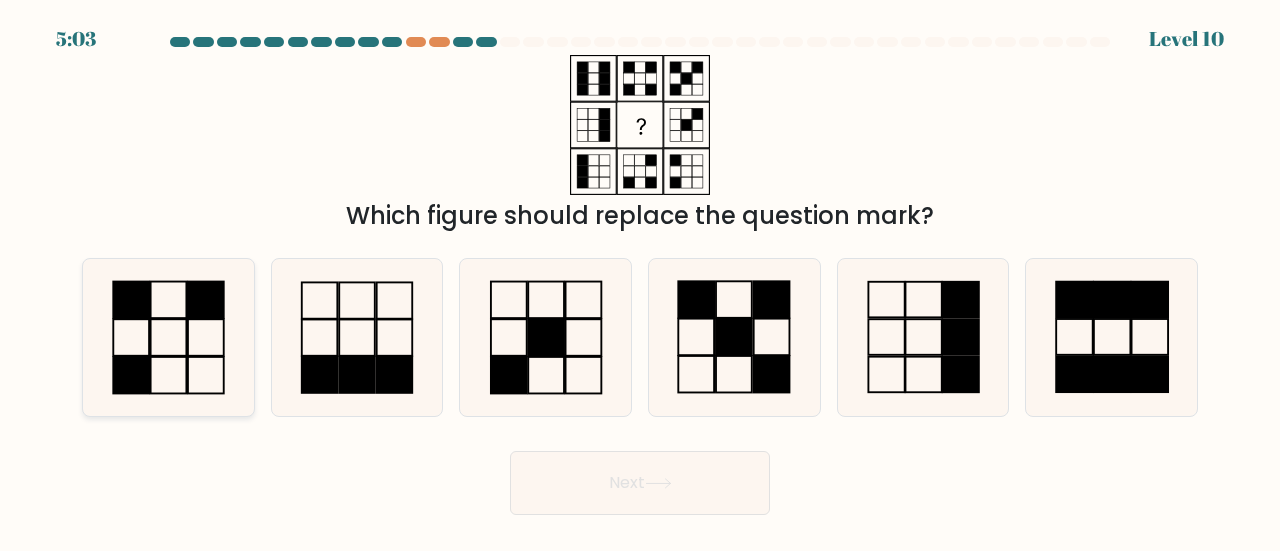 click at bounding box center (168, 337) 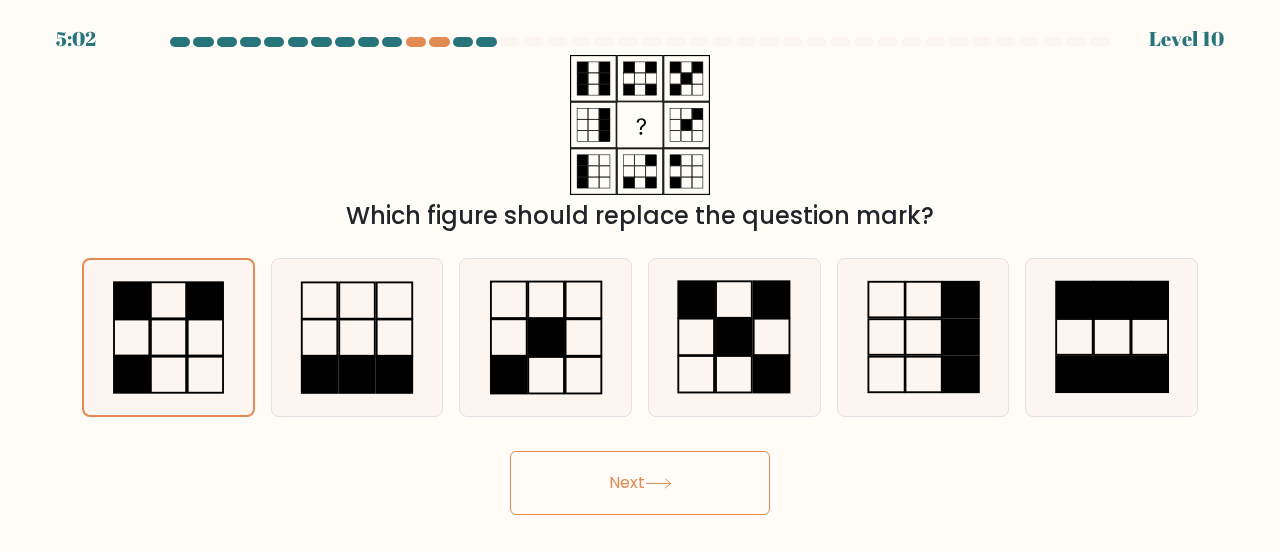 click on "Next" at bounding box center [640, 483] 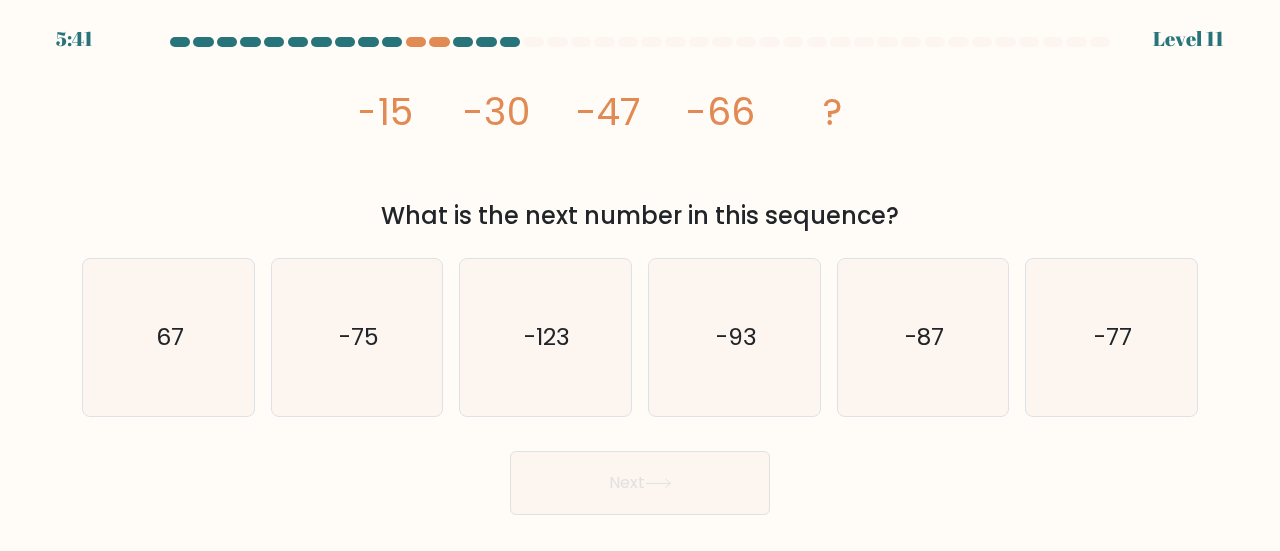 drag, startPoint x: 685, startPoint y: 143, endPoint x: 929, endPoint y: 219, distance: 255.56212 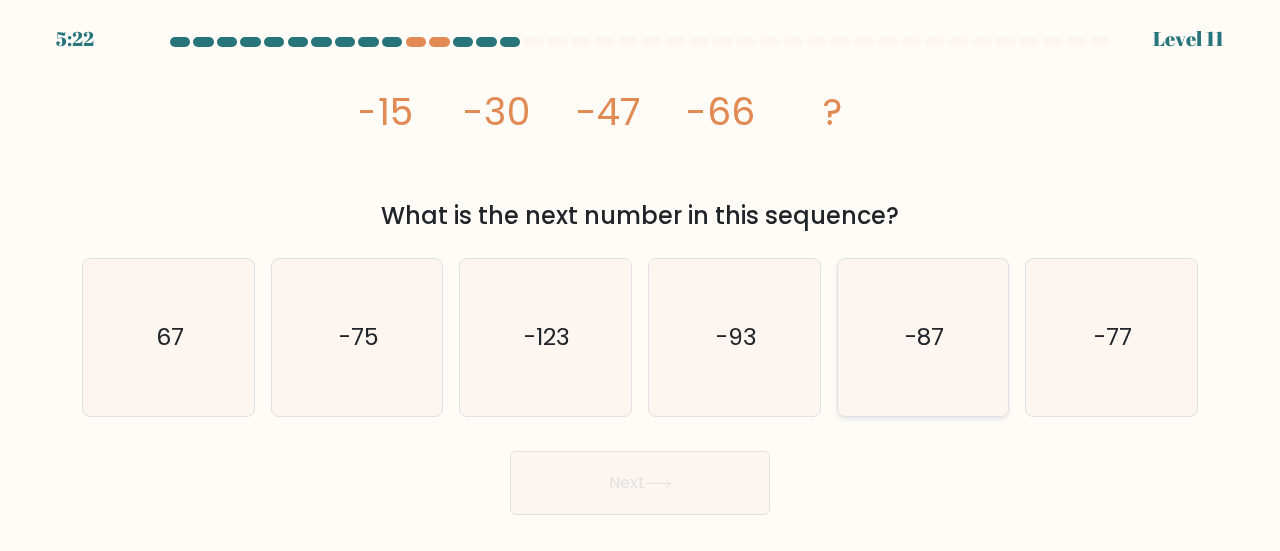 click on "-87" at bounding box center [923, 337] 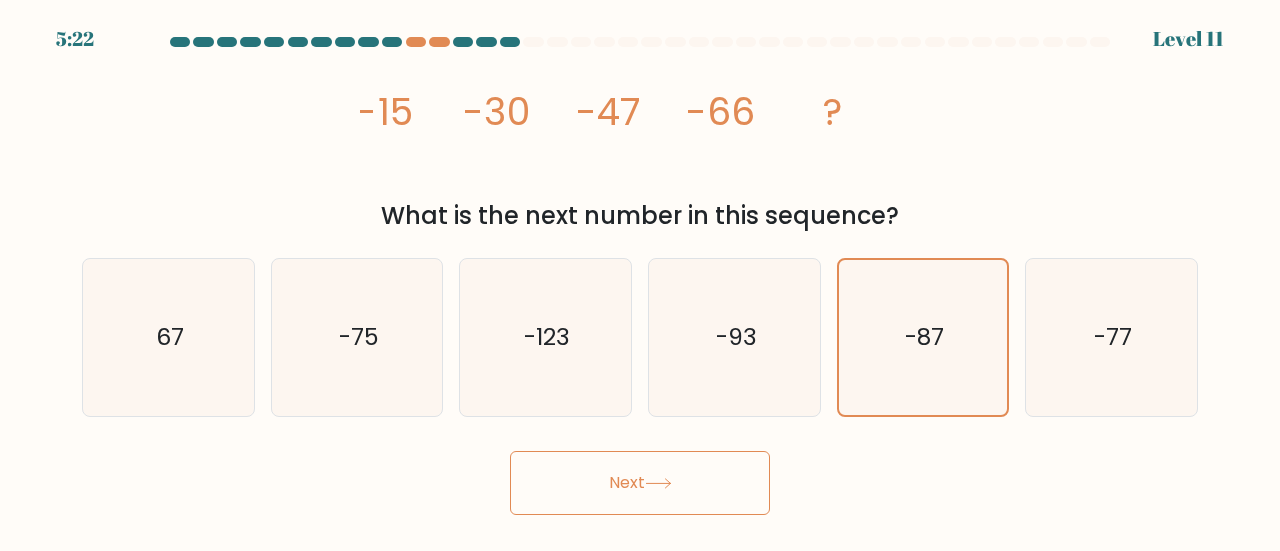 click on "Next" at bounding box center (640, 483) 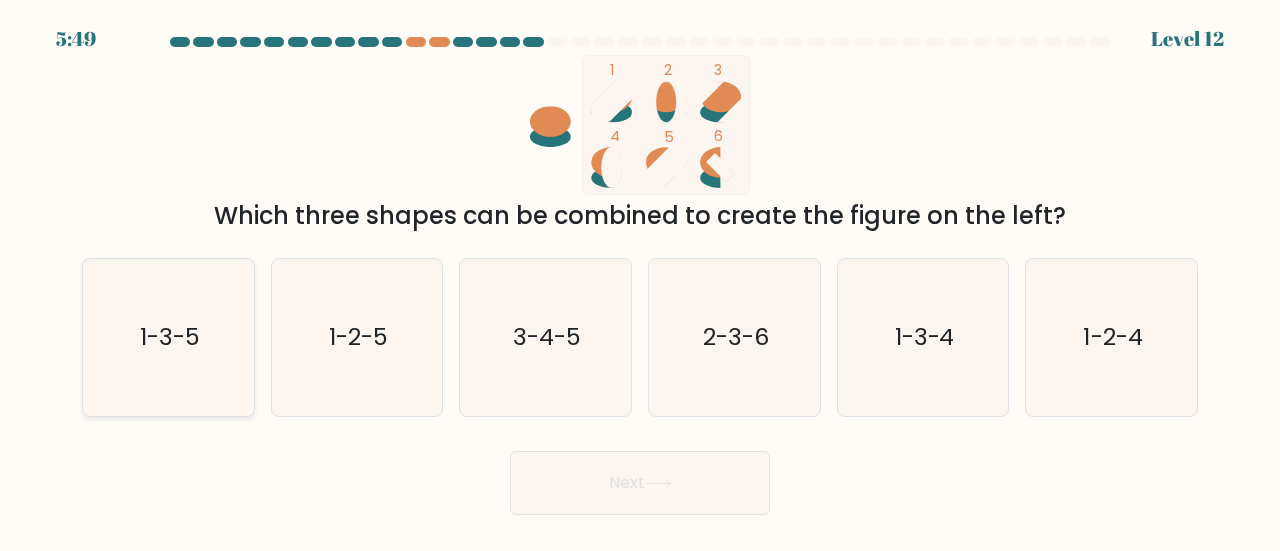 click on "1-3-5" at bounding box center [170, 336] 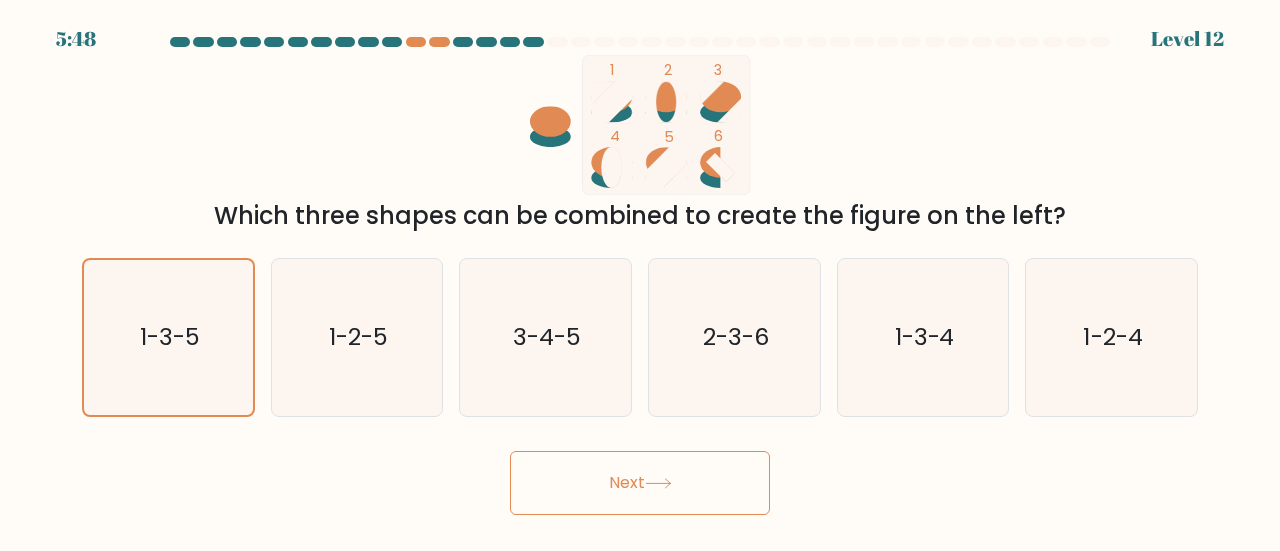click on "Next" at bounding box center [640, 483] 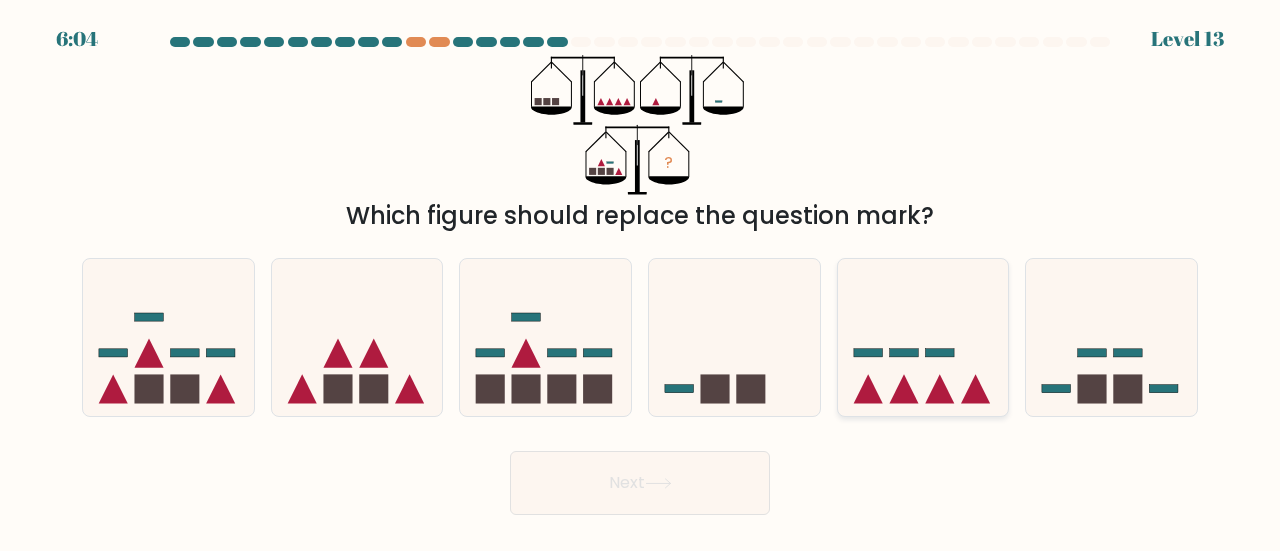 click at bounding box center [903, 389] 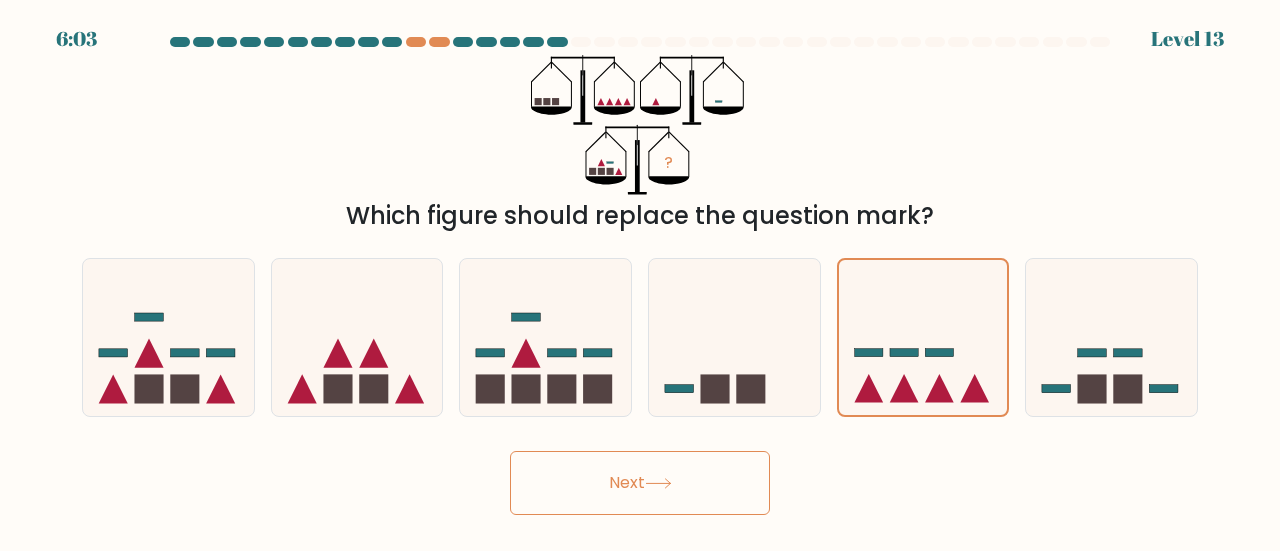 click on "Next" at bounding box center (640, 483) 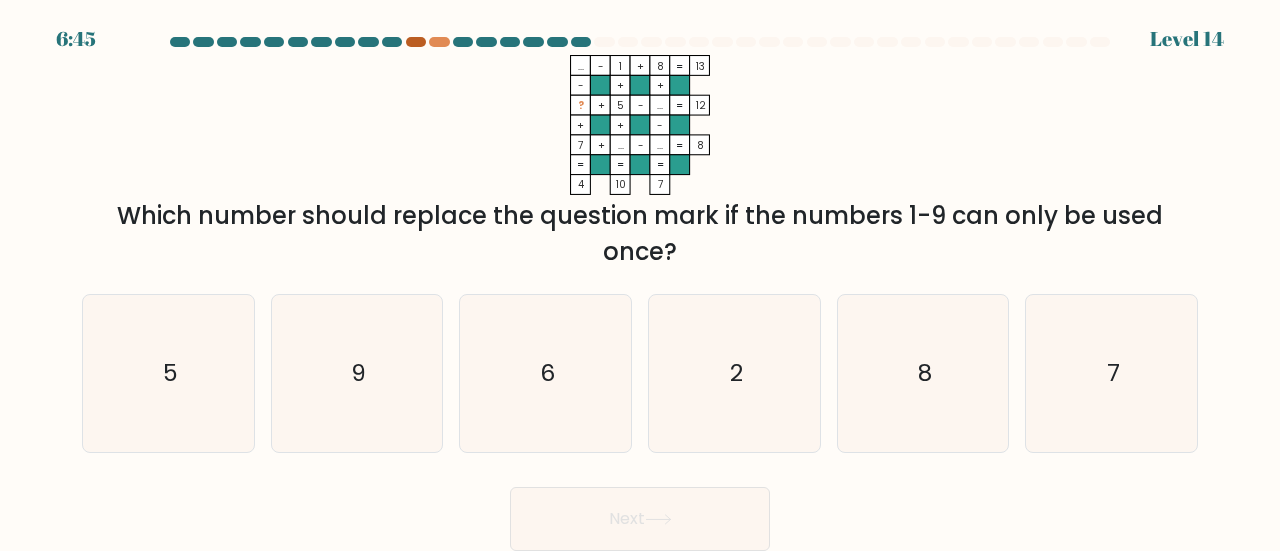click at bounding box center (416, 42) 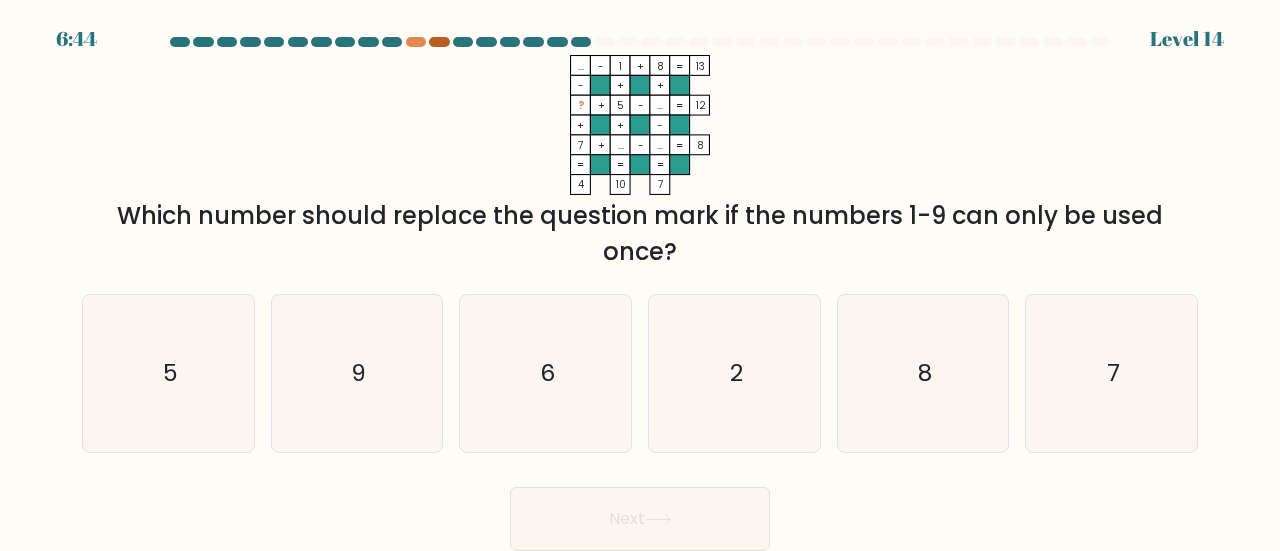 click at bounding box center [439, 42] 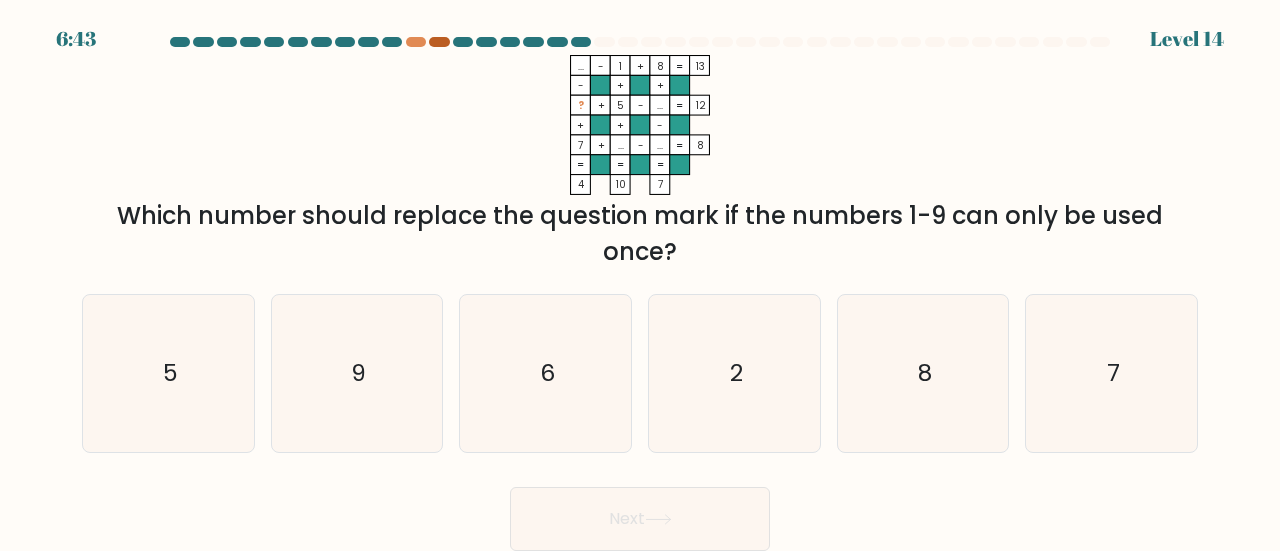 click at bounding box center (439, 42) 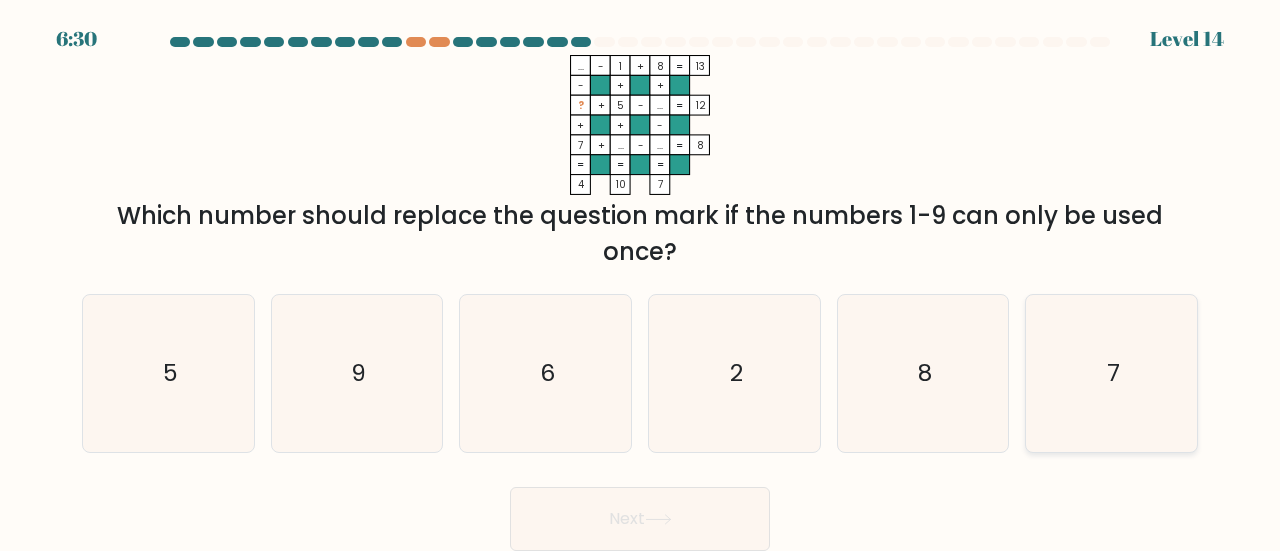 click on "7" at bounding box center (1111, 373) 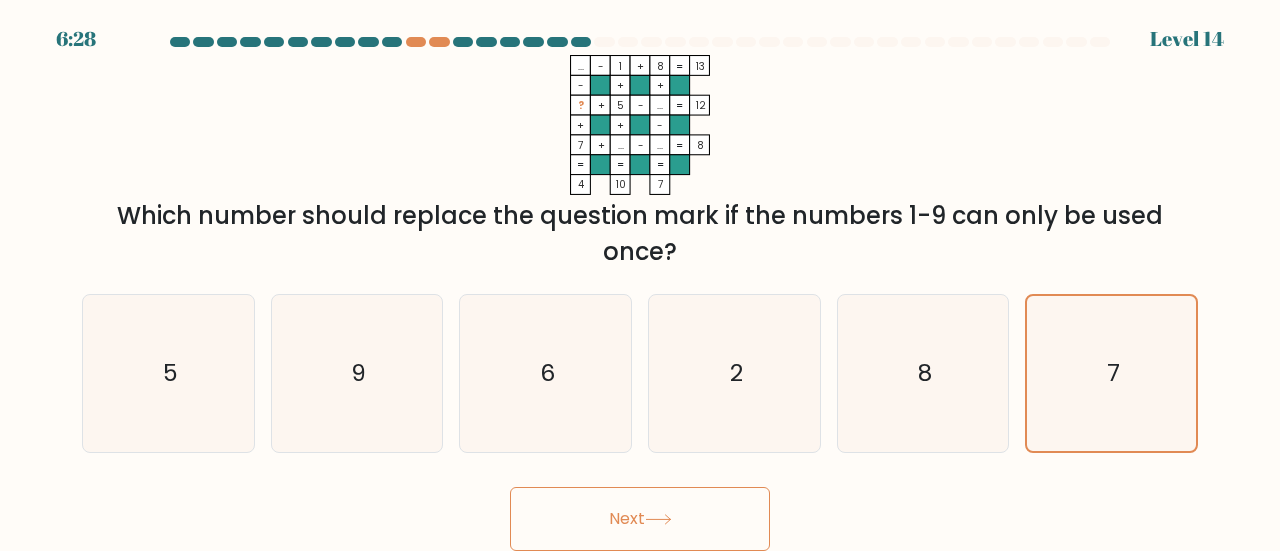 click on "Next" at bounding box center (640, 519) 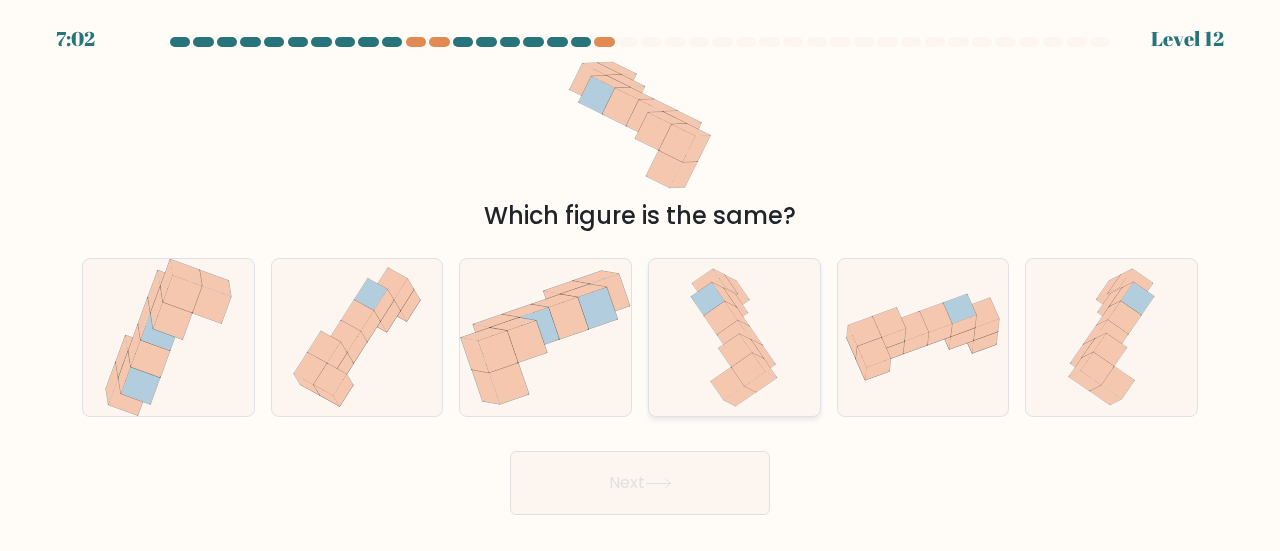 click at bounding box center (734, 337) 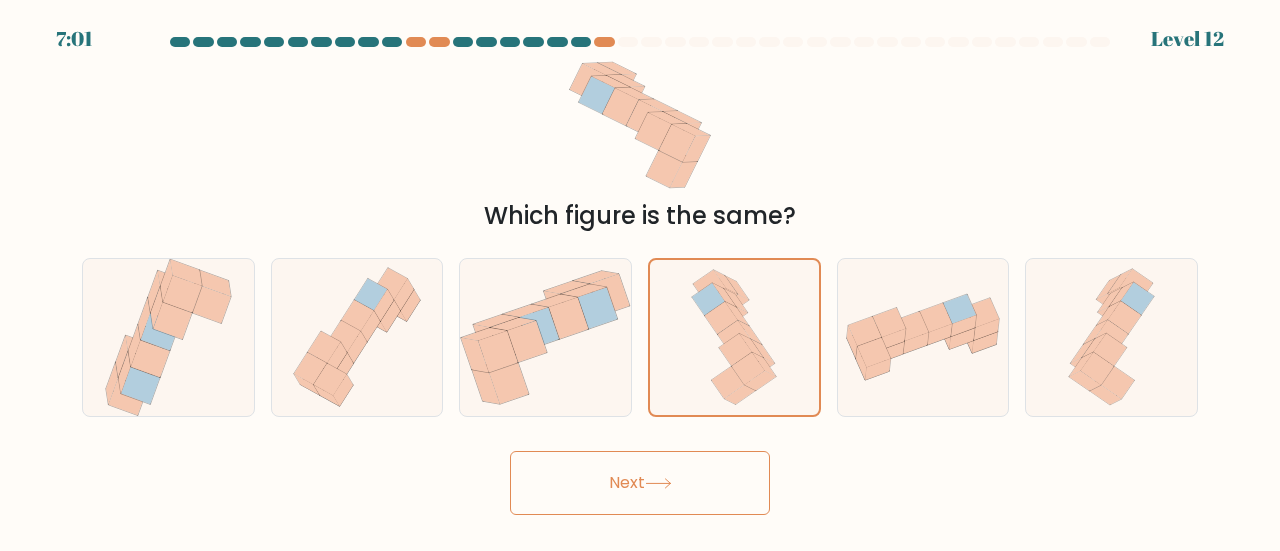 click on "Next" at bounding box center (640, 483) 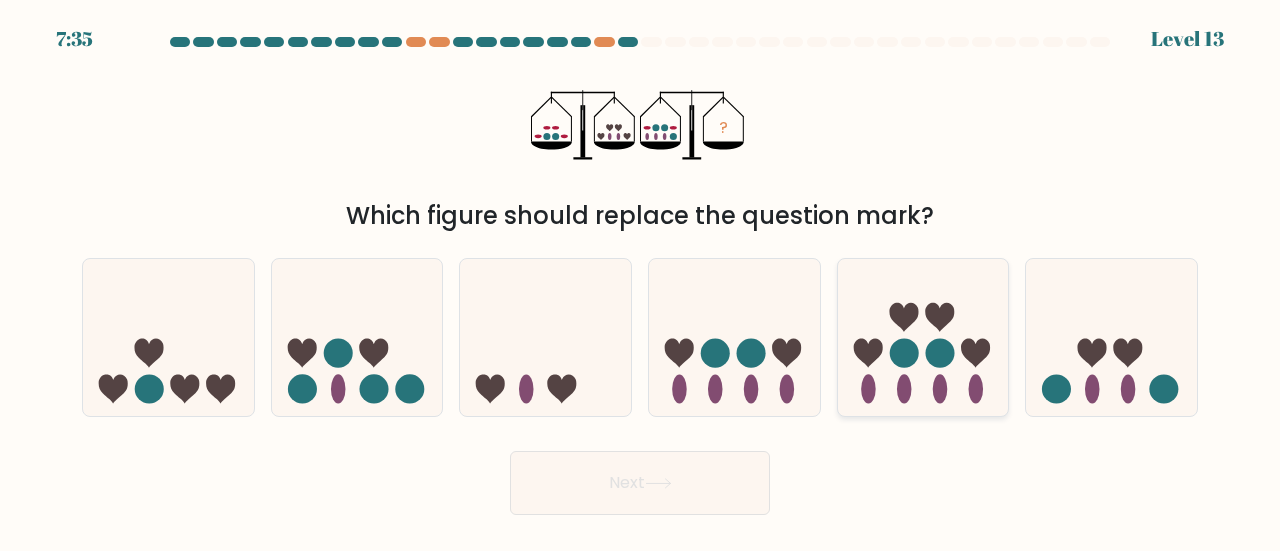 drag, startPoint x: 992, startPoint y: 331, endPoint x: 962, endPoint y: 341, distance: 31.622776 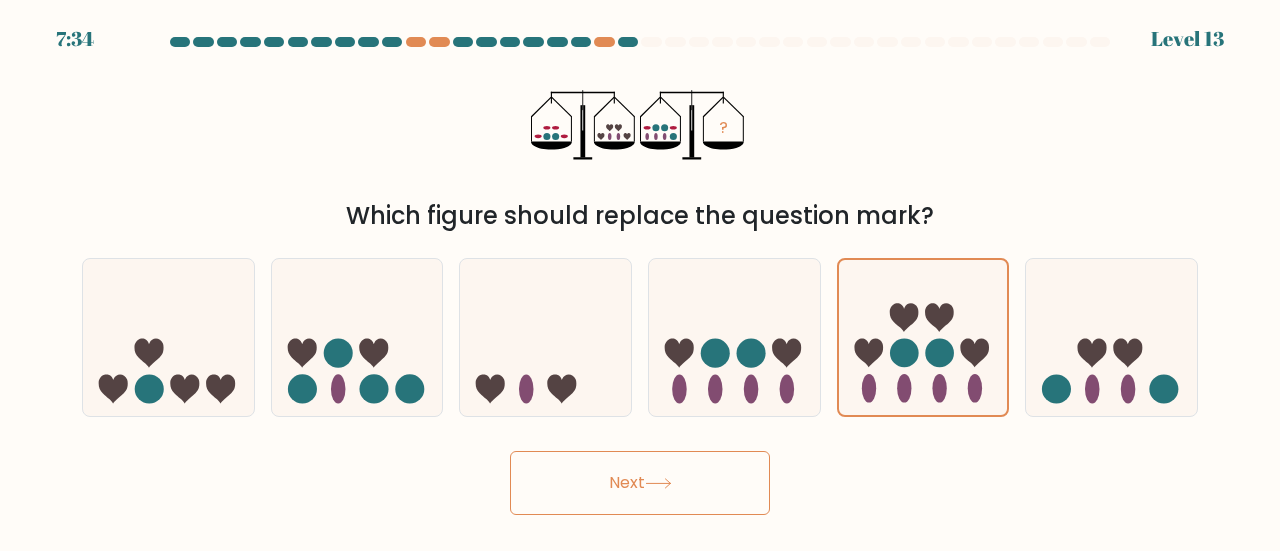 click on "Next" at bounding box center (640, 483) 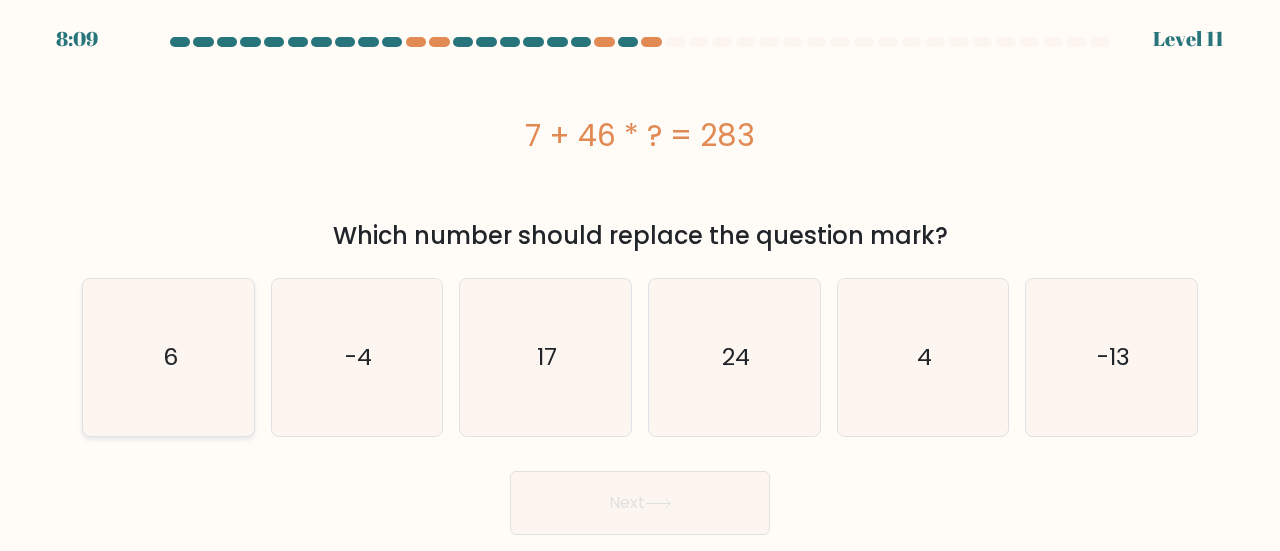 click on "6" at bounding box center [168, 357] 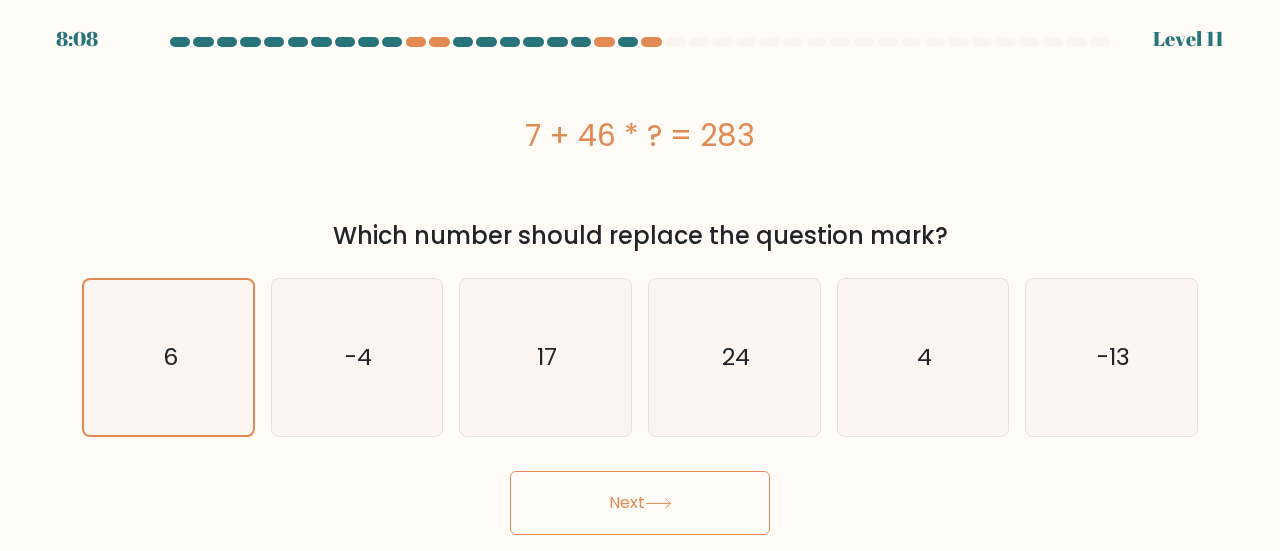 click on "Next" at bounding box center (640, 503) 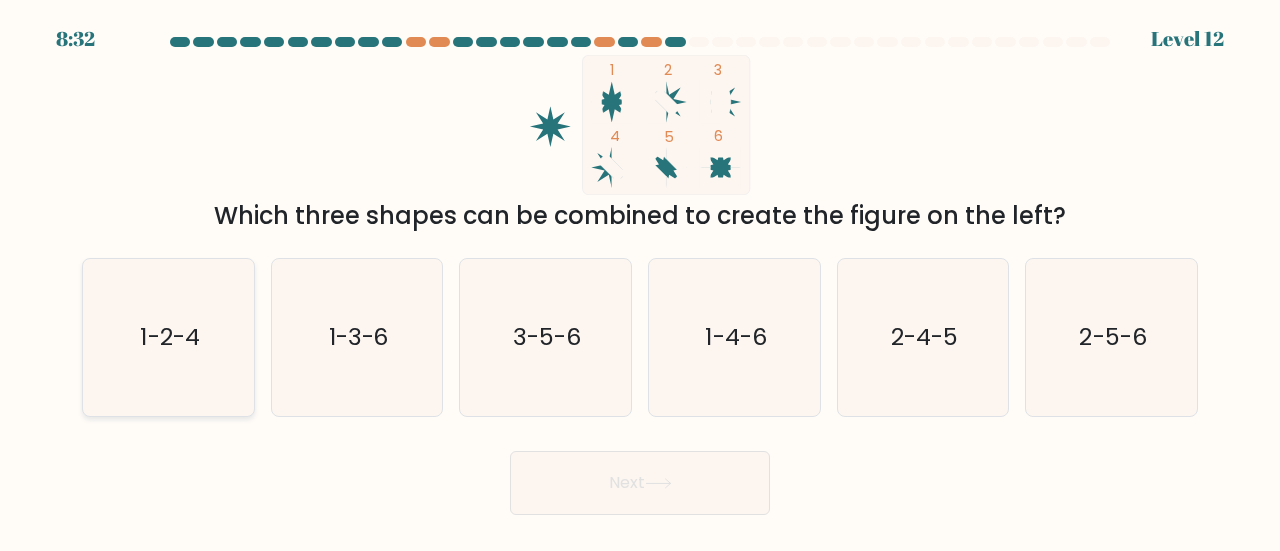 click on "1-2-4" at bounding box center [168, 337] 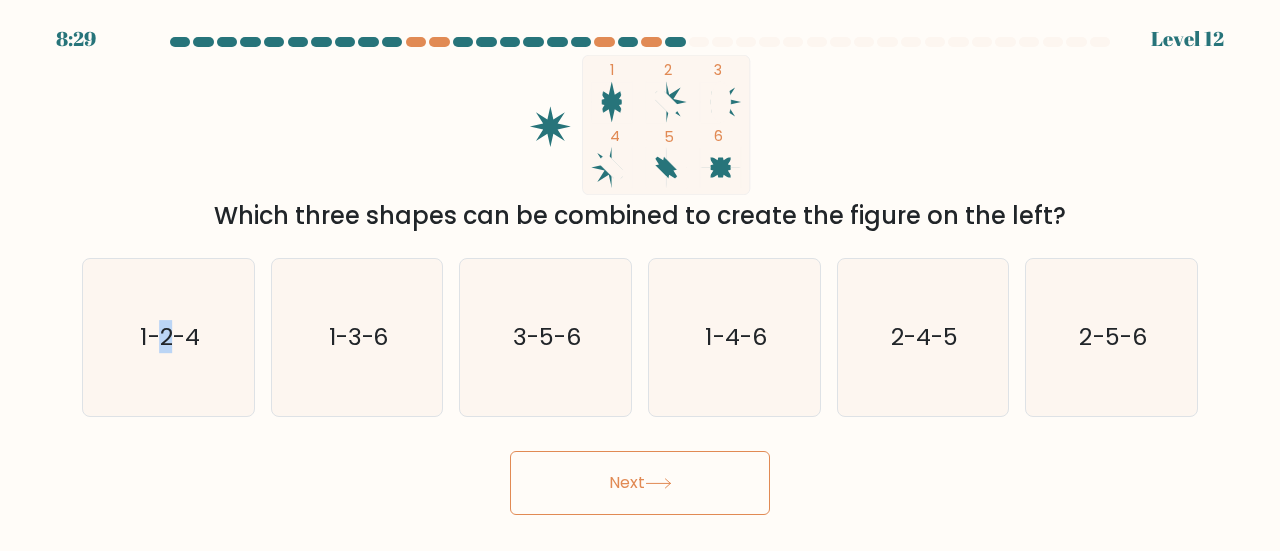 click on "Next" at bounding box center [640, 483] 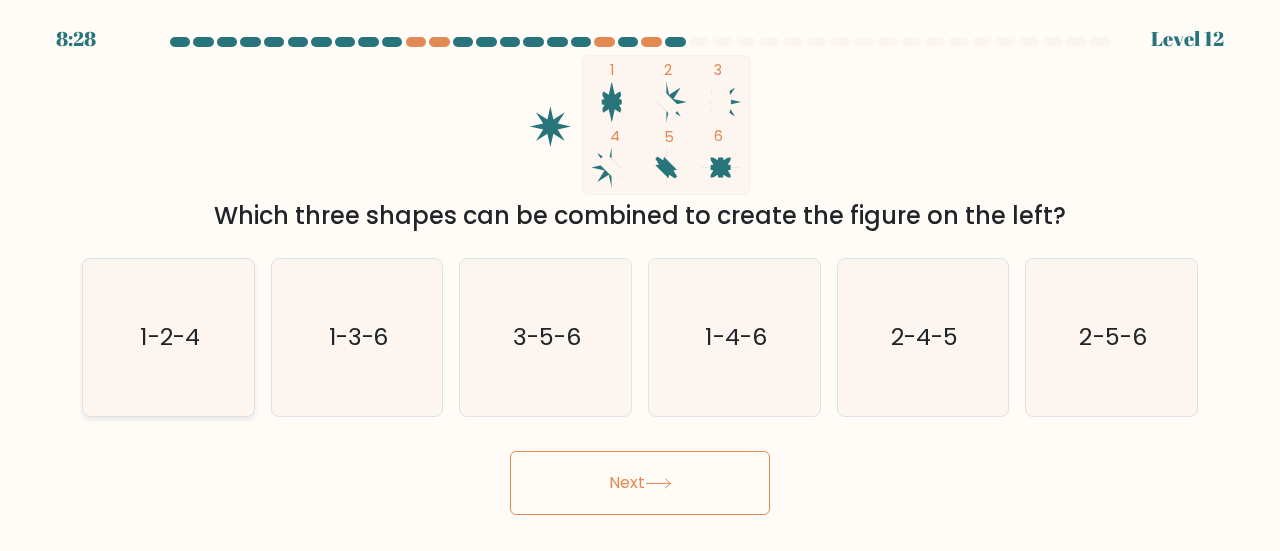 click on "1-2-4" at bounding box center [169, 336] 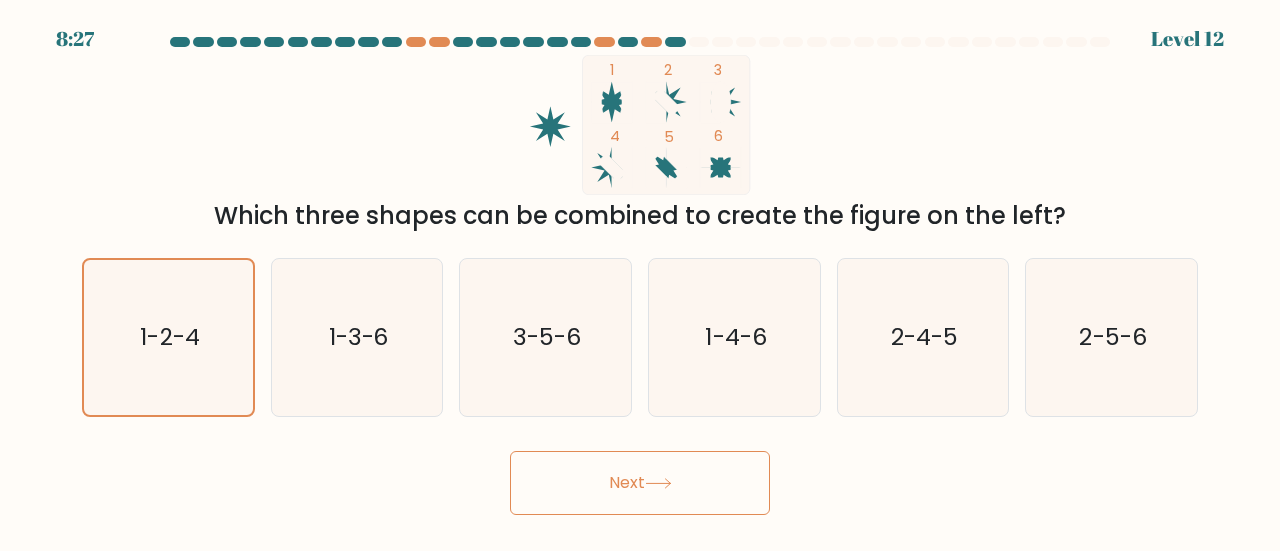 click on "Next" at bounding box center (640, 483) 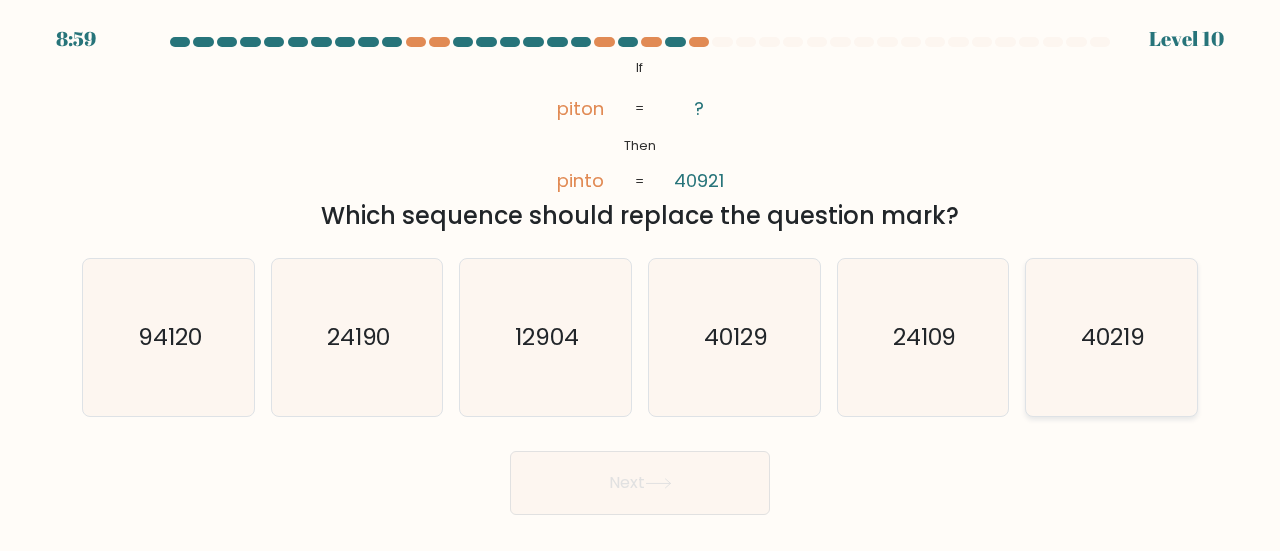 click on "40219" at bounding box center [1113, 336] 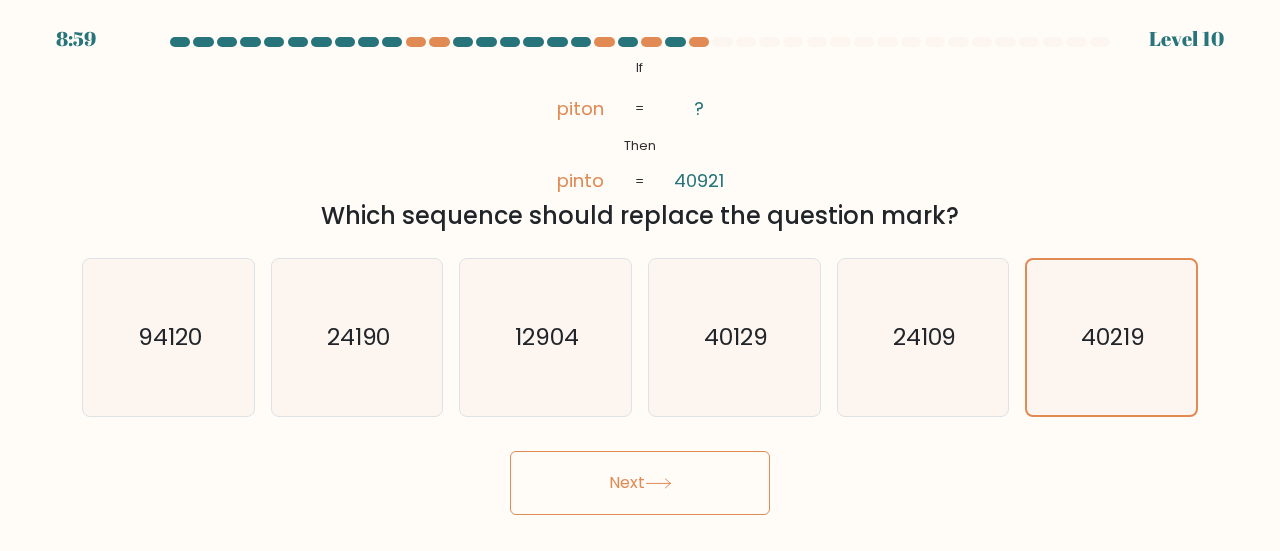 click on "Next" at bounding box center [640, 483] 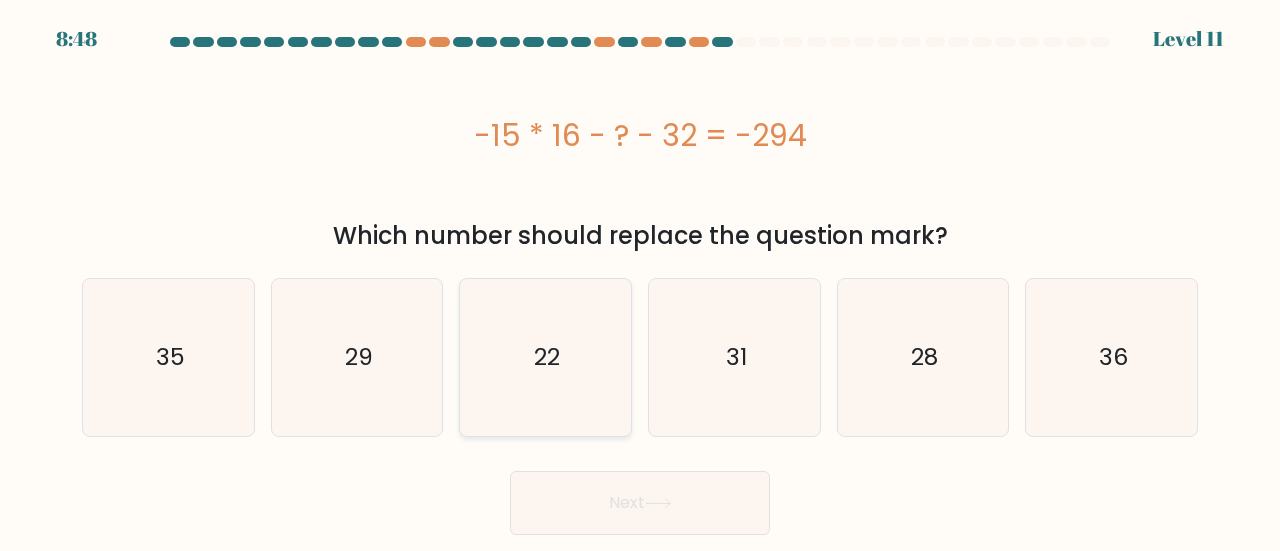 click on "22" at bounding box center (545, 357) 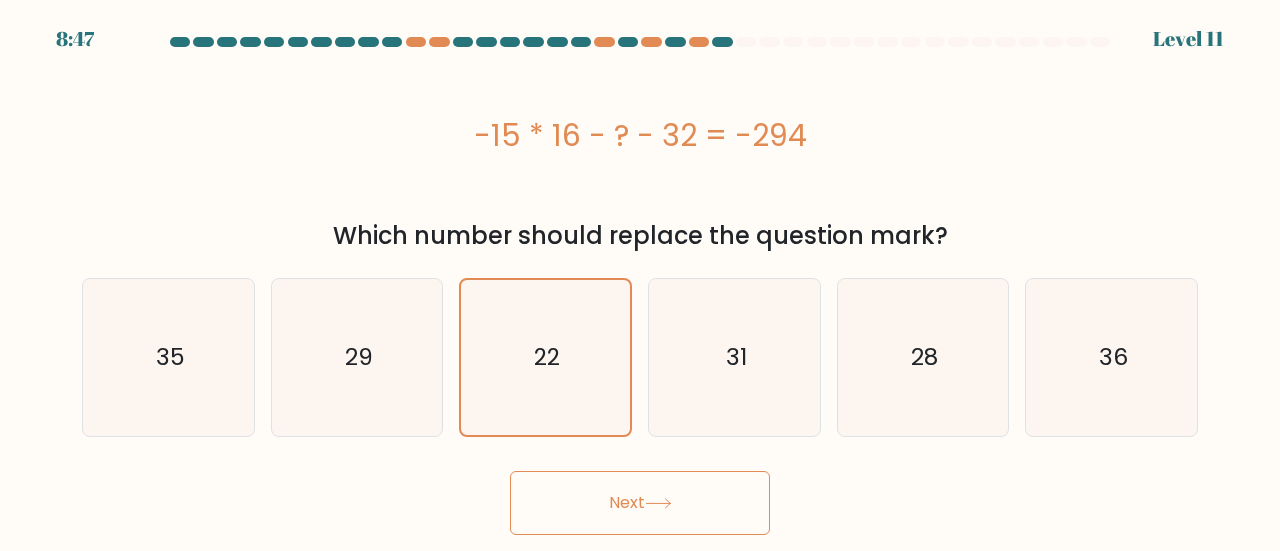click on "Next" at bounding box center (640, 503) 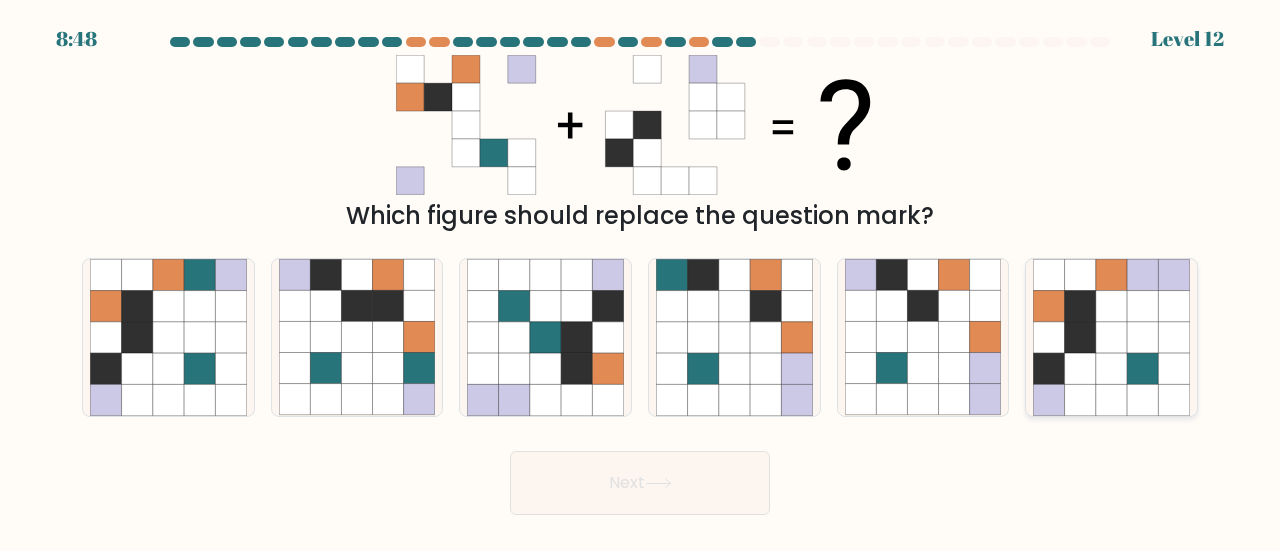 click at bounding box center [1111, 337] 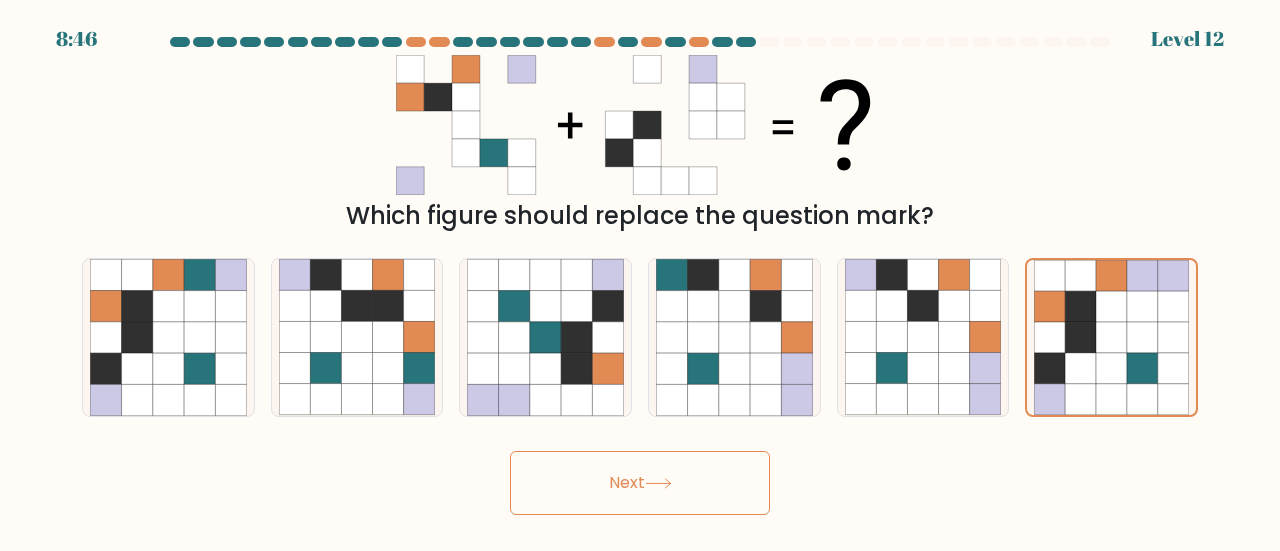 click on "Next" at bounding box center [640, 483] 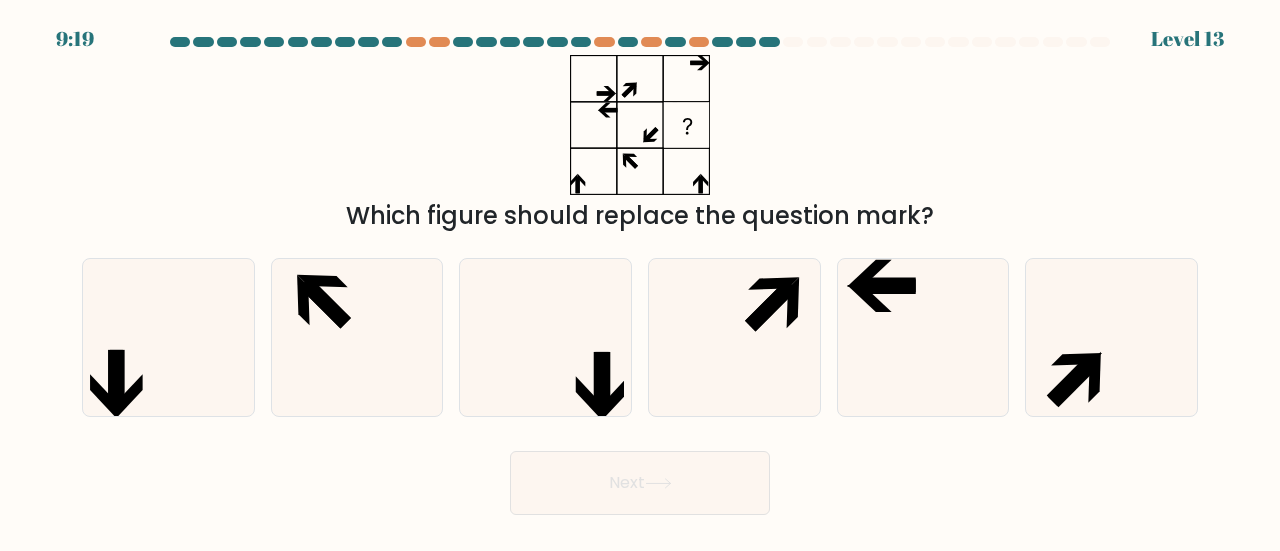 drag, startPoint x: 889, startPoint y: 321, endPoint x: 716, endPoint y: 417, distance: 197.85095 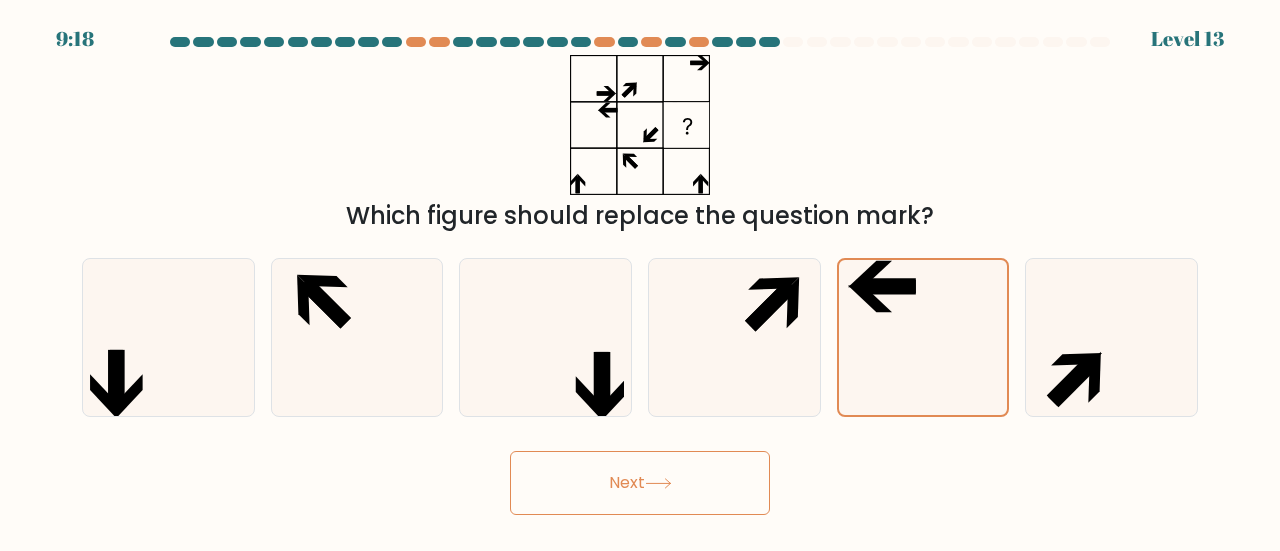 click on "Next" at bounding box center [640, 483] 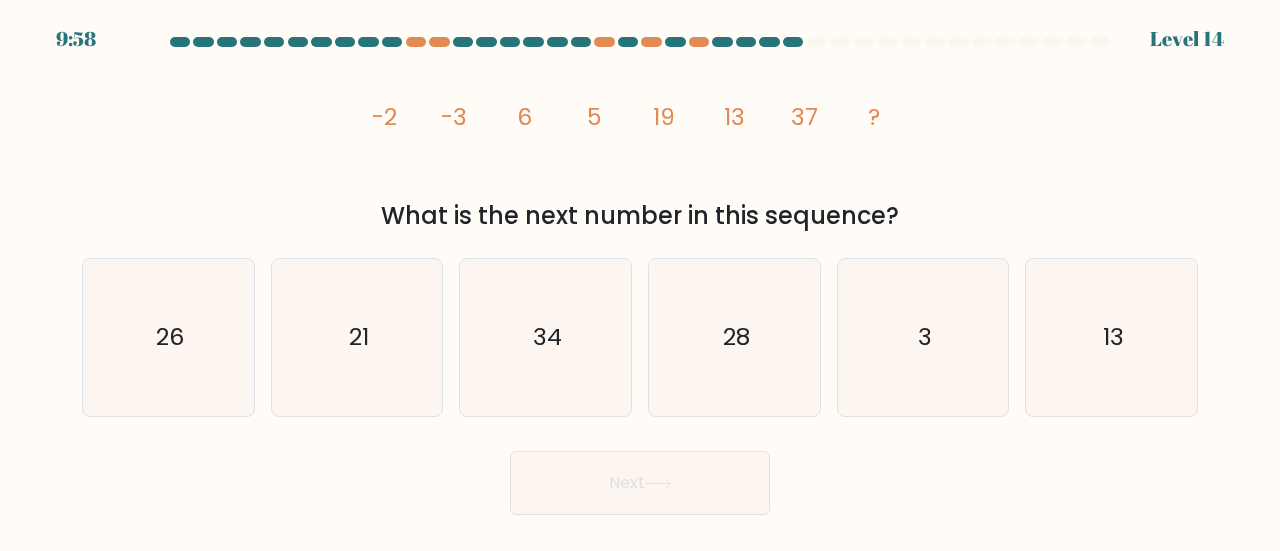 drag, startPoint x: 723, startPoint y: 110, endPoint x: 1020, endPoint y: 231, distance: 320.70236 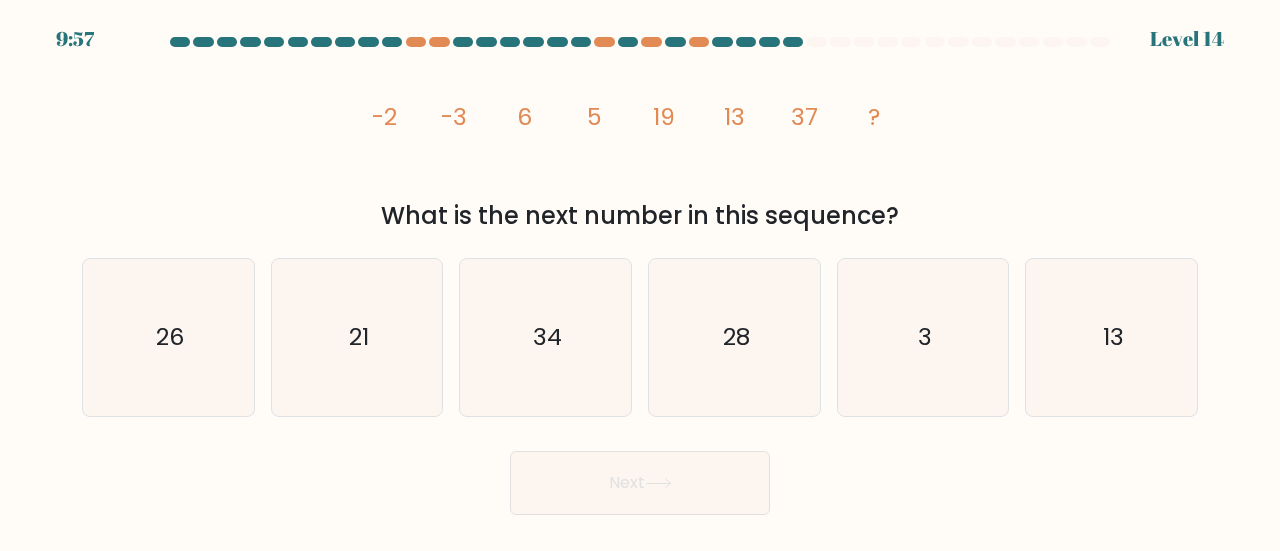copy on "-2
-3
6
5
19
13
37
?
What is the next number in this sequence?" 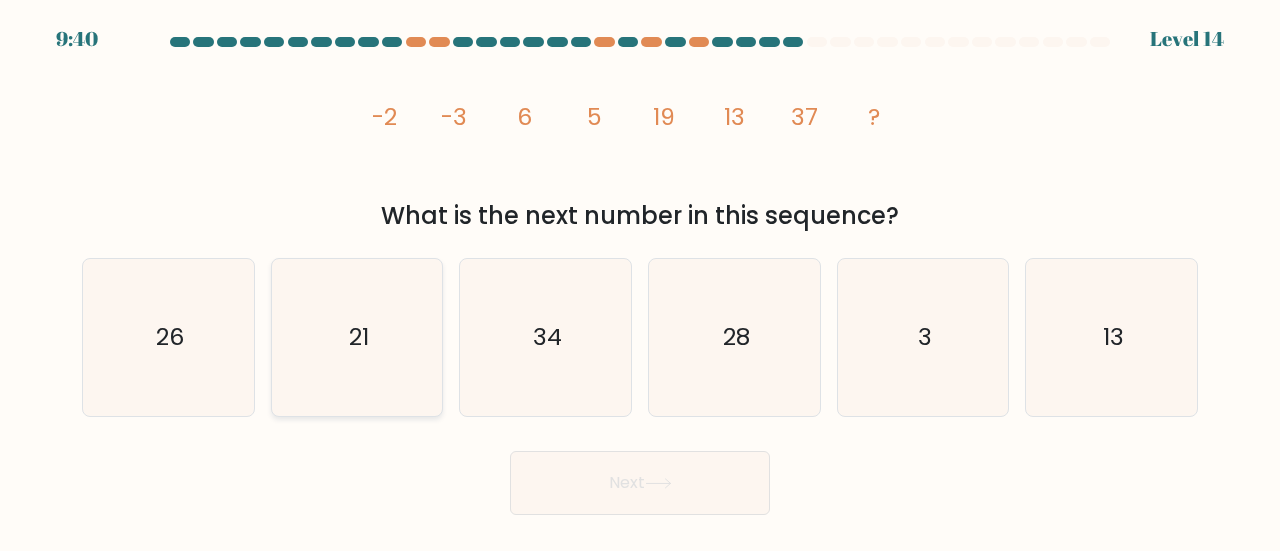 click on "21" at bounding box center [357, 337] 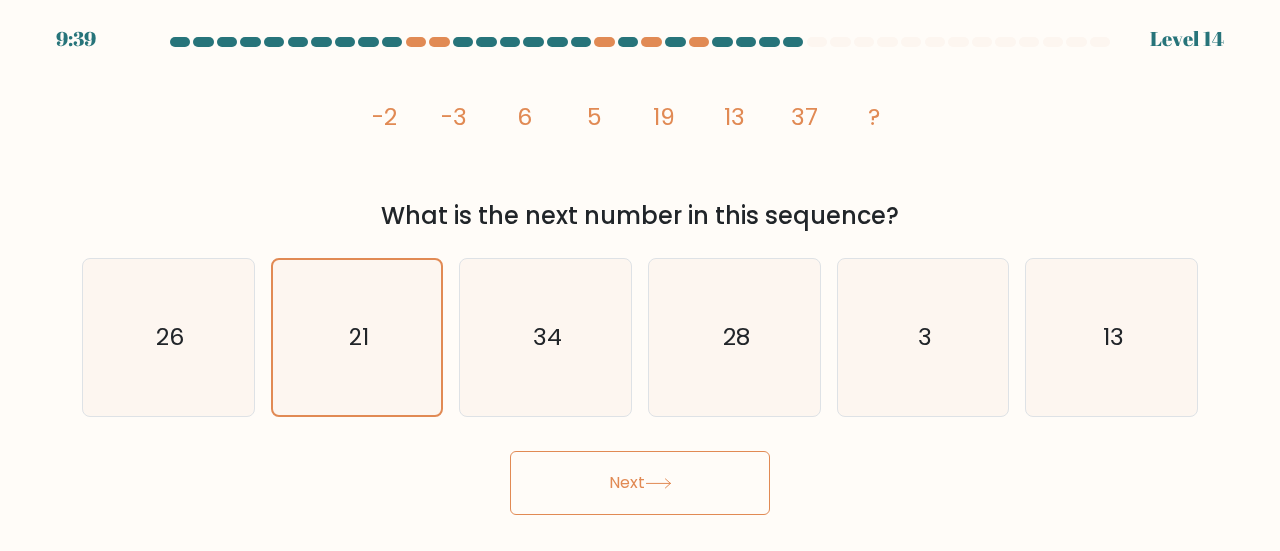click on "Next" at bounding box center (640, 483) 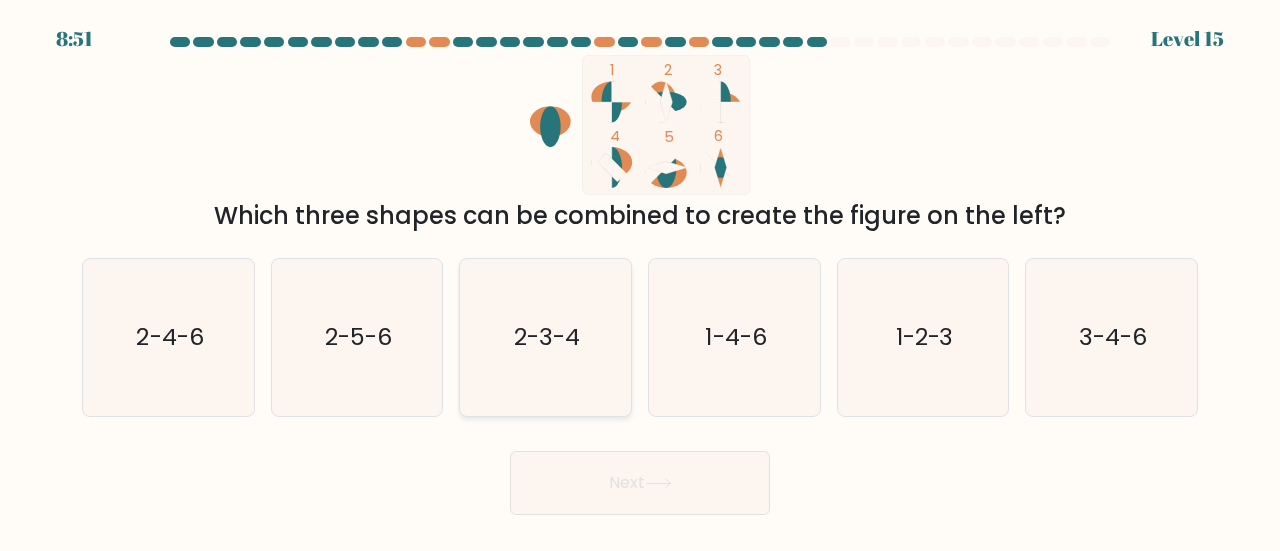 click on "2-3-4" at bounding box center [545, 337] 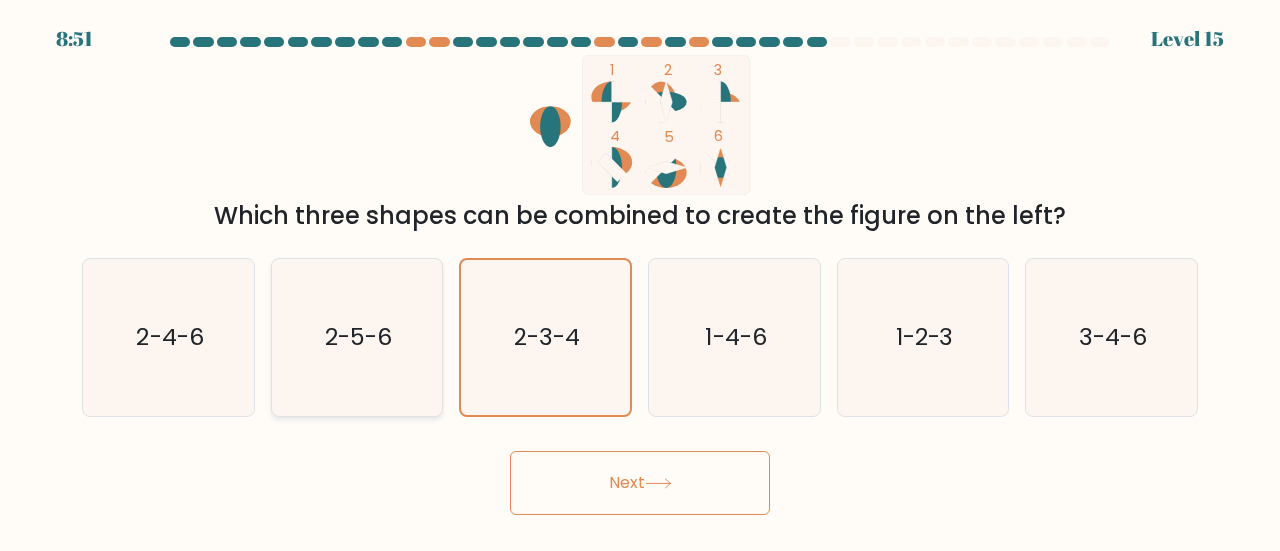 click on "2-5-6" at bounding box center (357, 337) 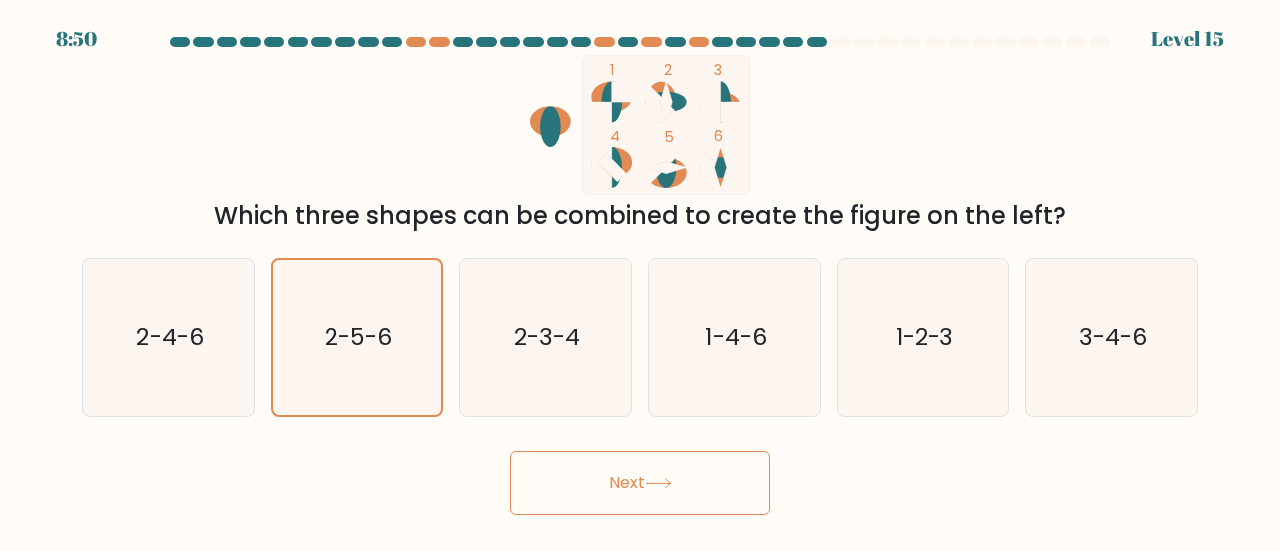 click on "Next" at bounding box center (640, 483) 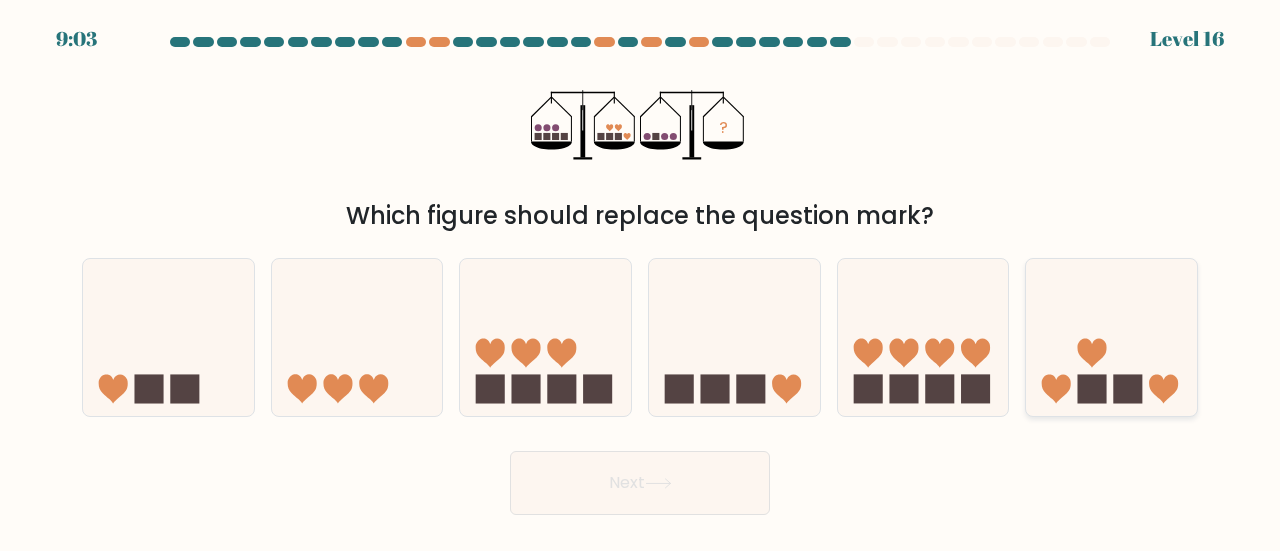click at bounding box center [1111, 337] 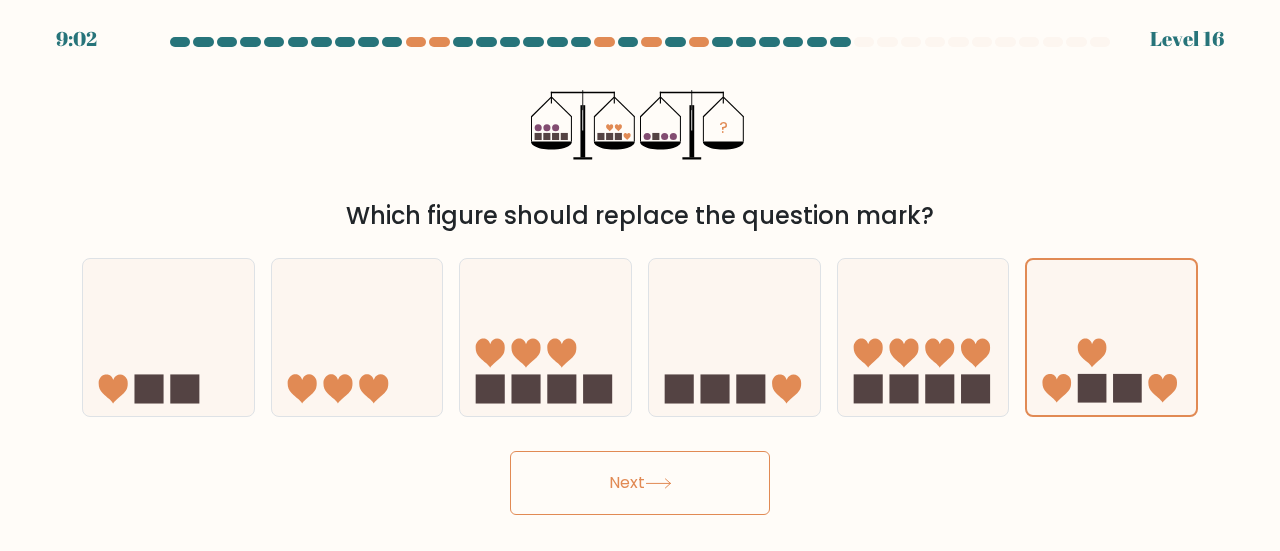 click on "Next" at bounding box center [640, 483] 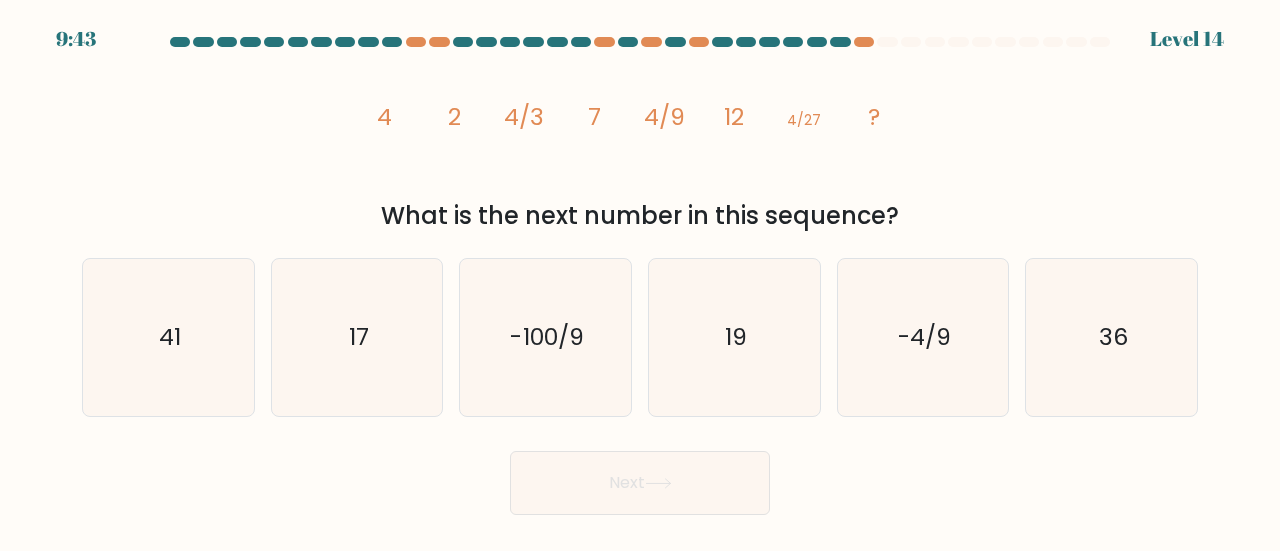 drag, startPoint x: 706, startPoint y: 123, endPoint x: 949, endPoint y: 206, distance: 256.78397 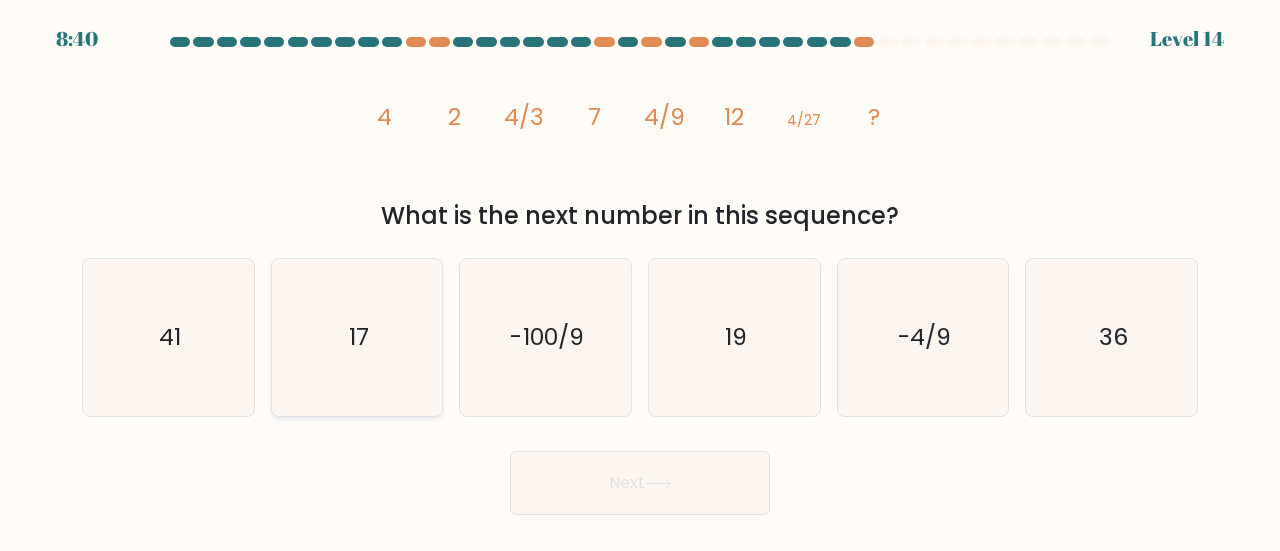 click on "17" at bounding box center (357, 337) 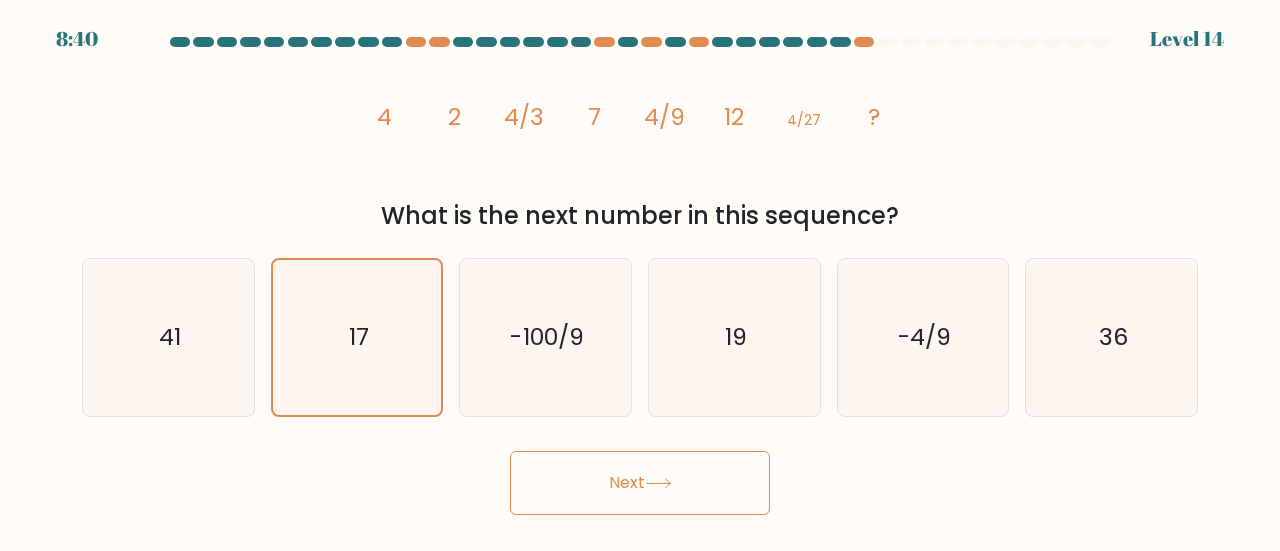 click on "Next" at bounding box center (640, 483) 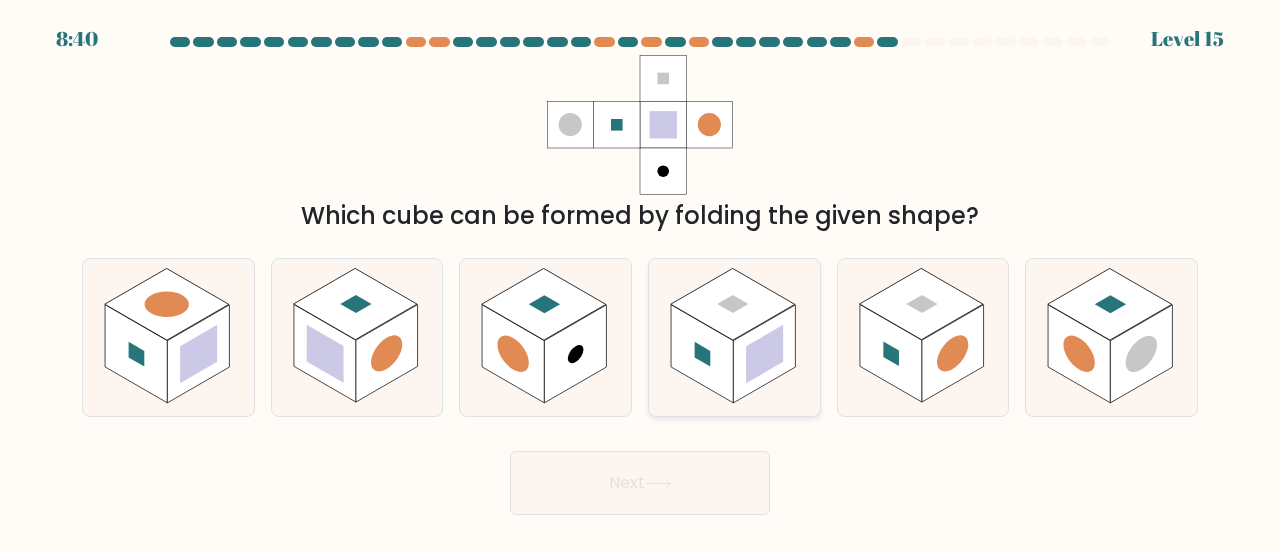 click at bounding box center [702, 354] 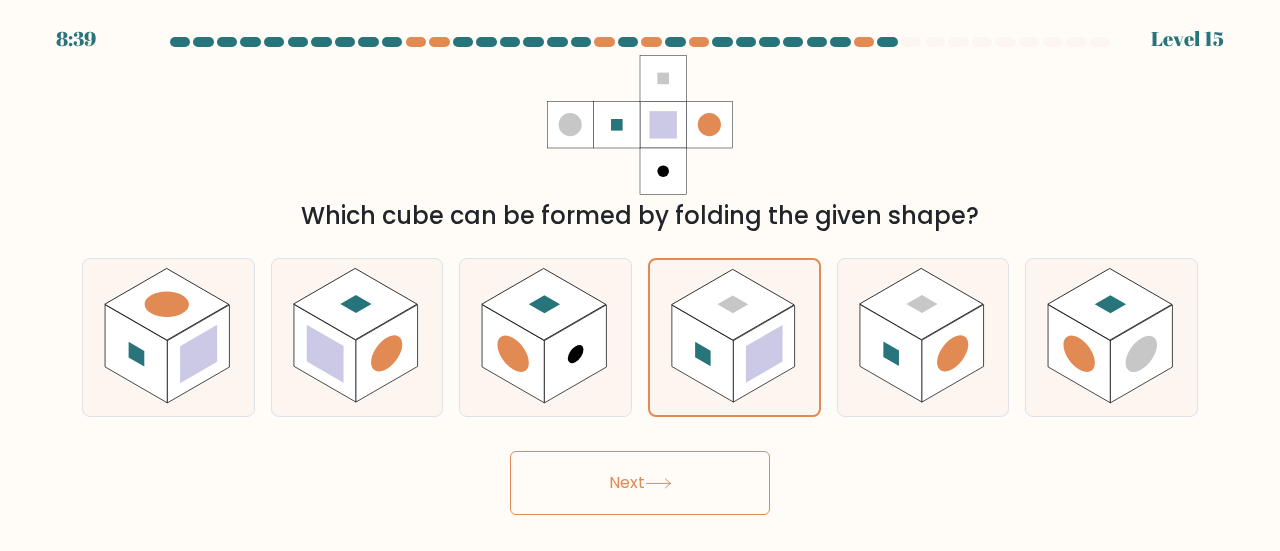 click at bounding box center (658, 483) 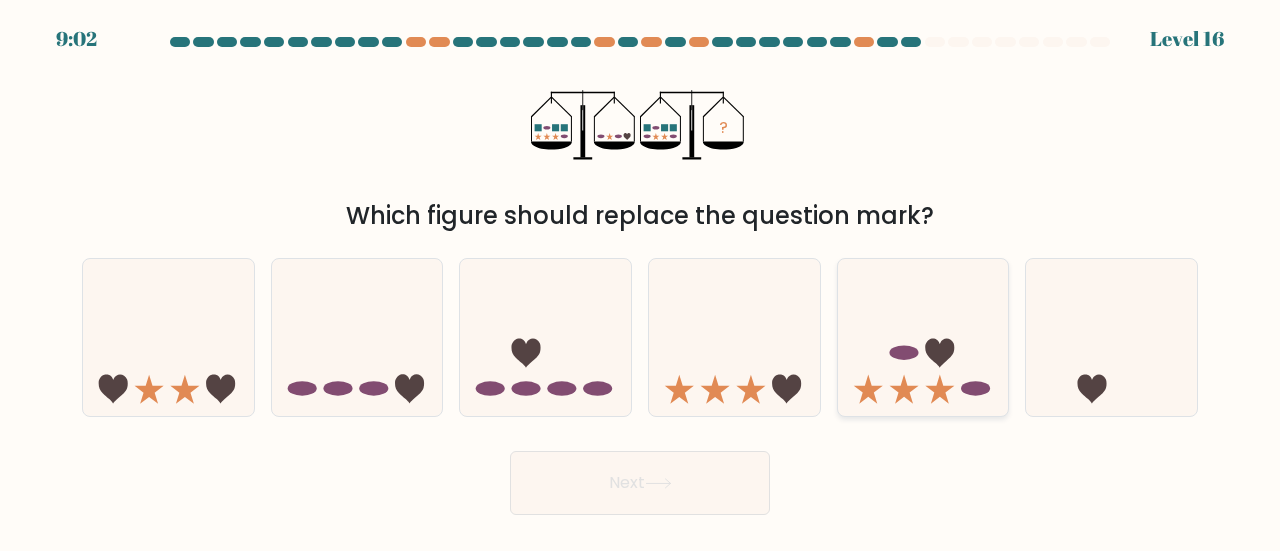 click at bounding box center [923, 337] 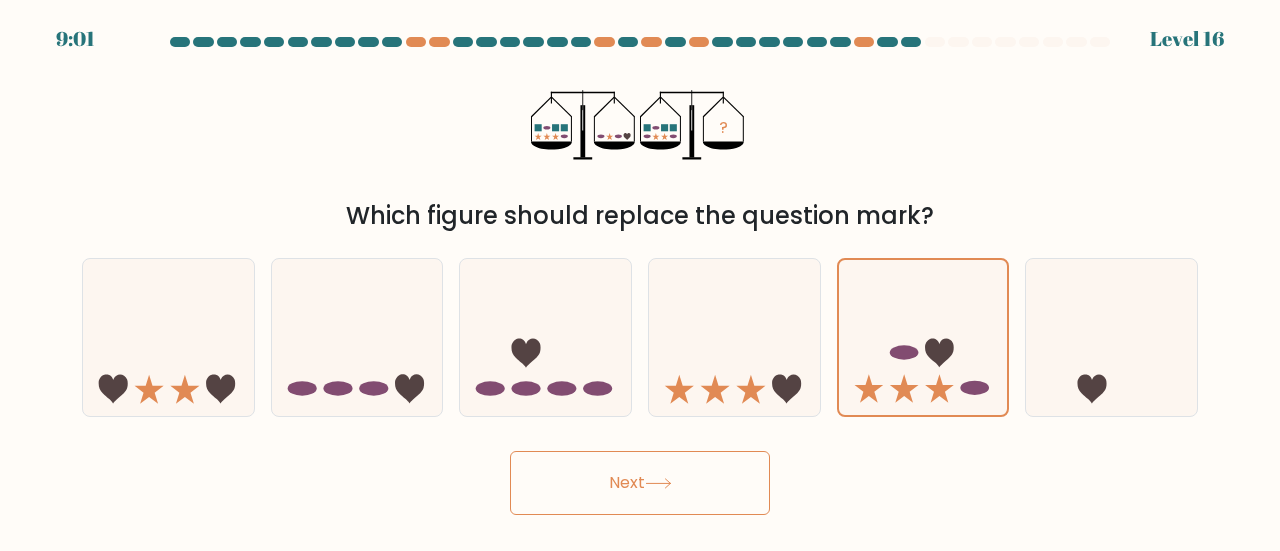 click on "Next" at bounding box center [640, 483] 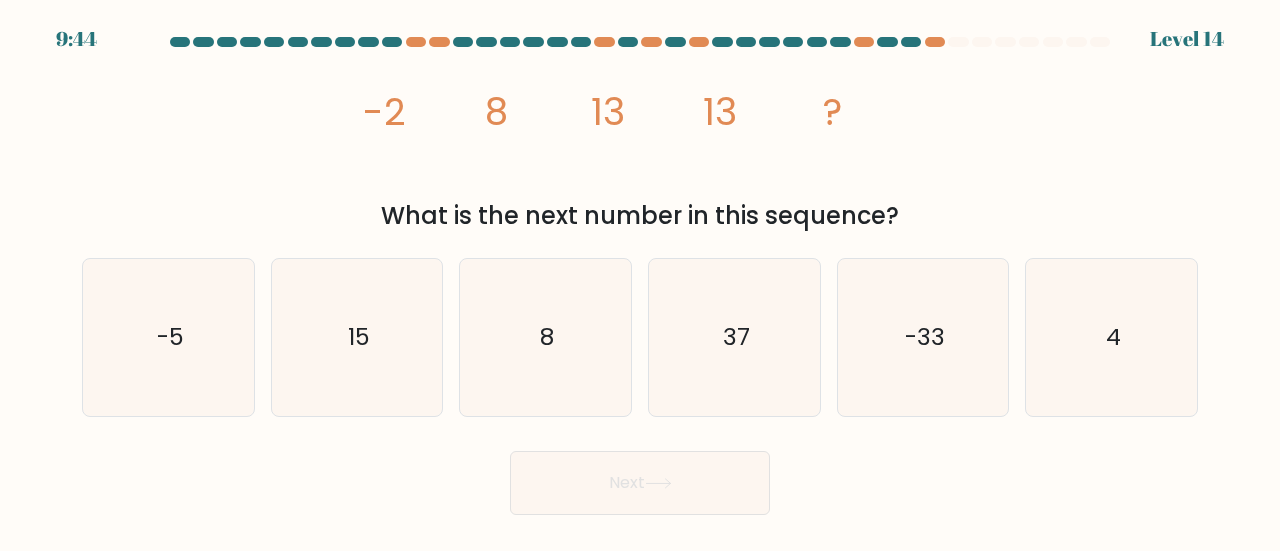 drag, startPoint x: 370, startPoint y: 128, endPoint x: 978, endPoint y: 217, distance: 614.47943 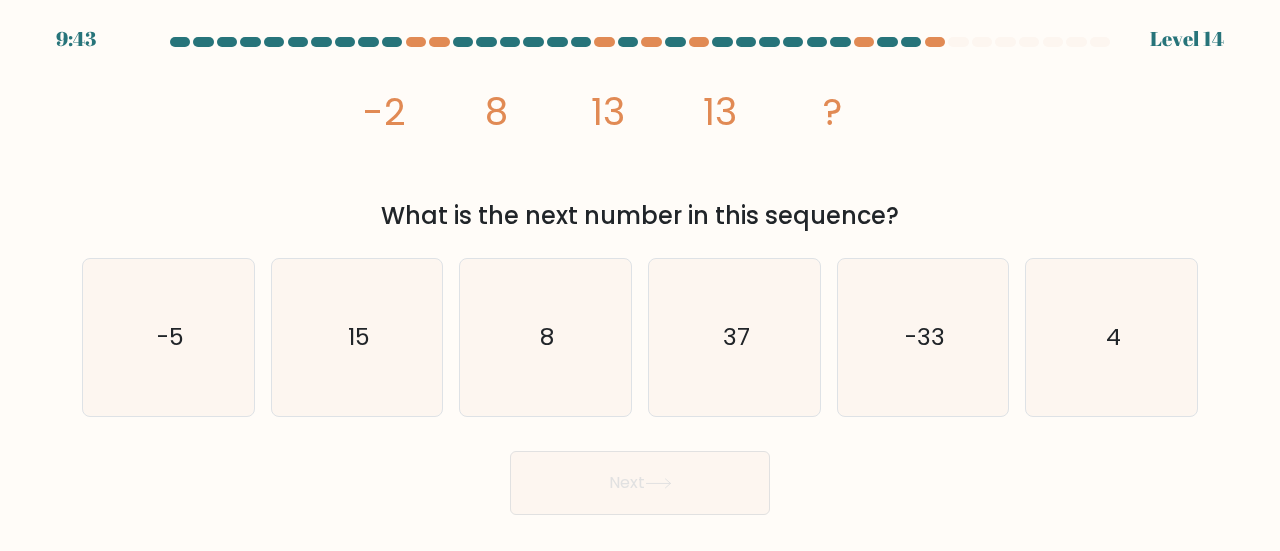 copy on "-2
8
13
13
?
What is the next number in this sequence?" 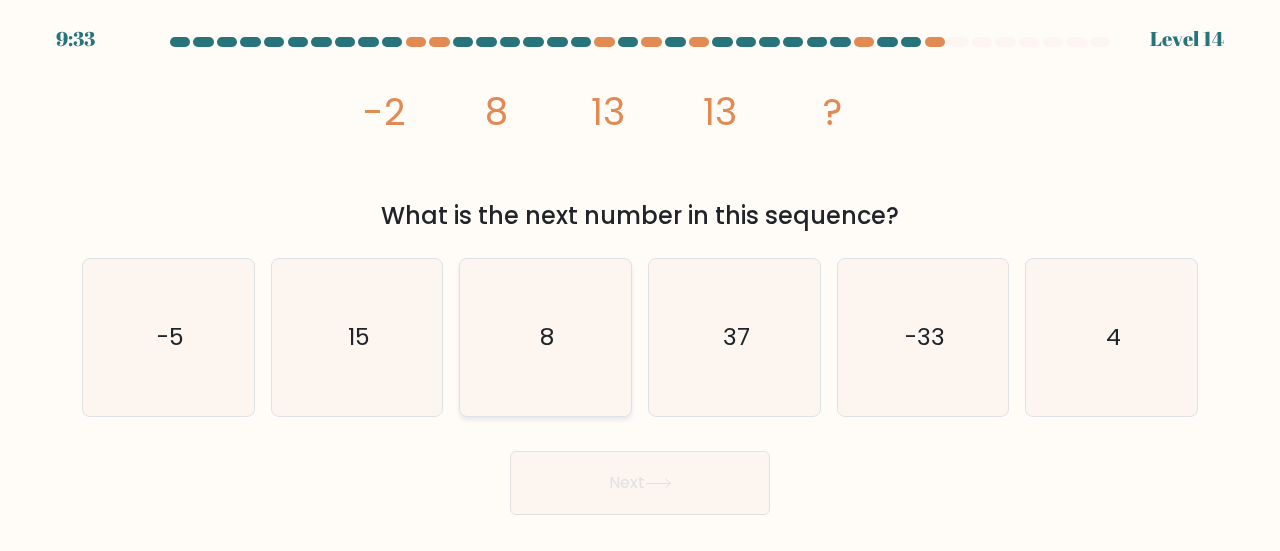 click on "8" at bounding box center (545, 337) 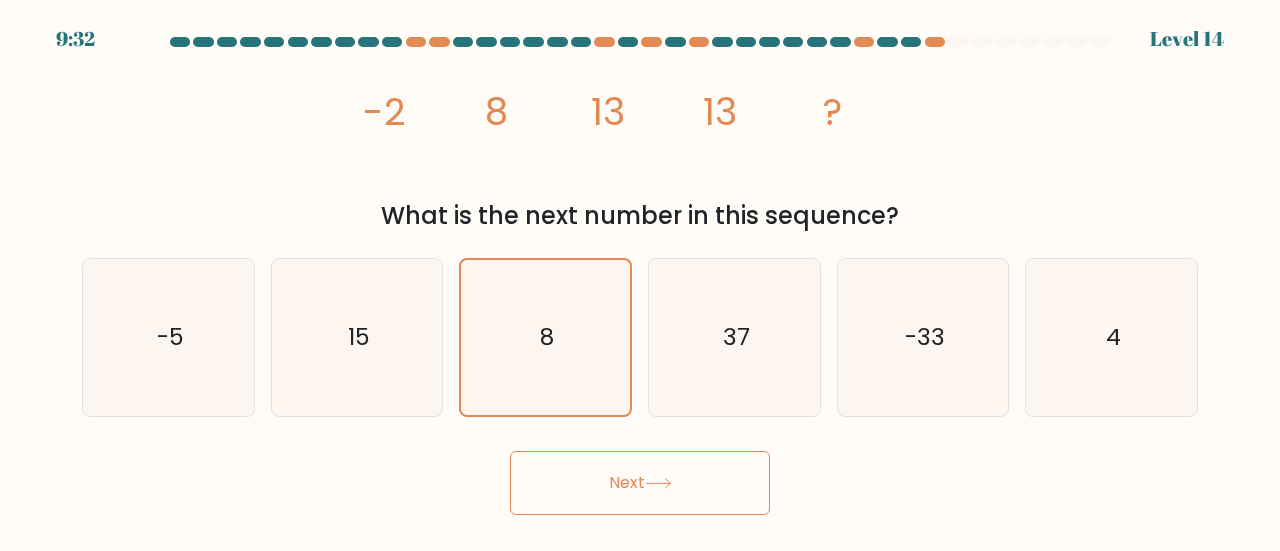 click on "Next" at bounding box center [640, 483] 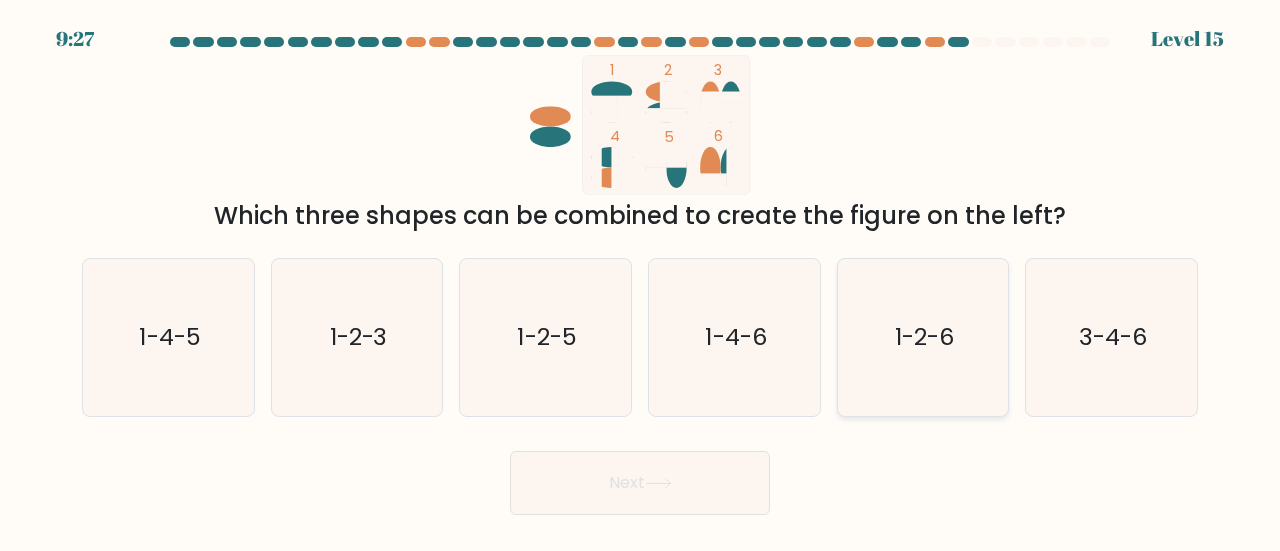 click on "1-2-6" at bounding box center (923, 337) 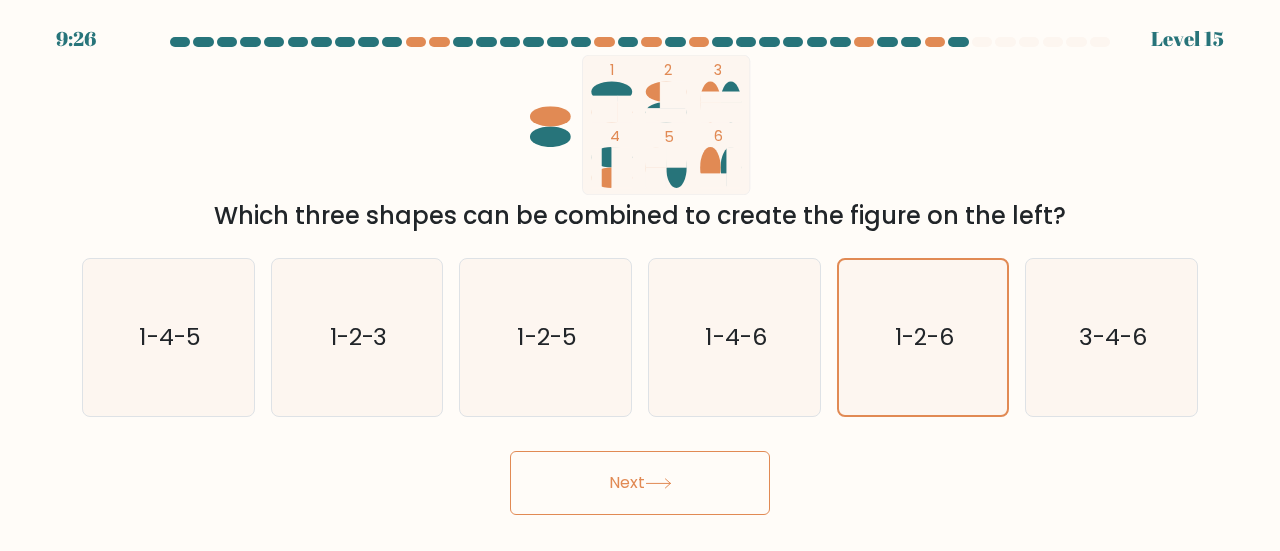 click on "Next" at bounding box center (640, 483) 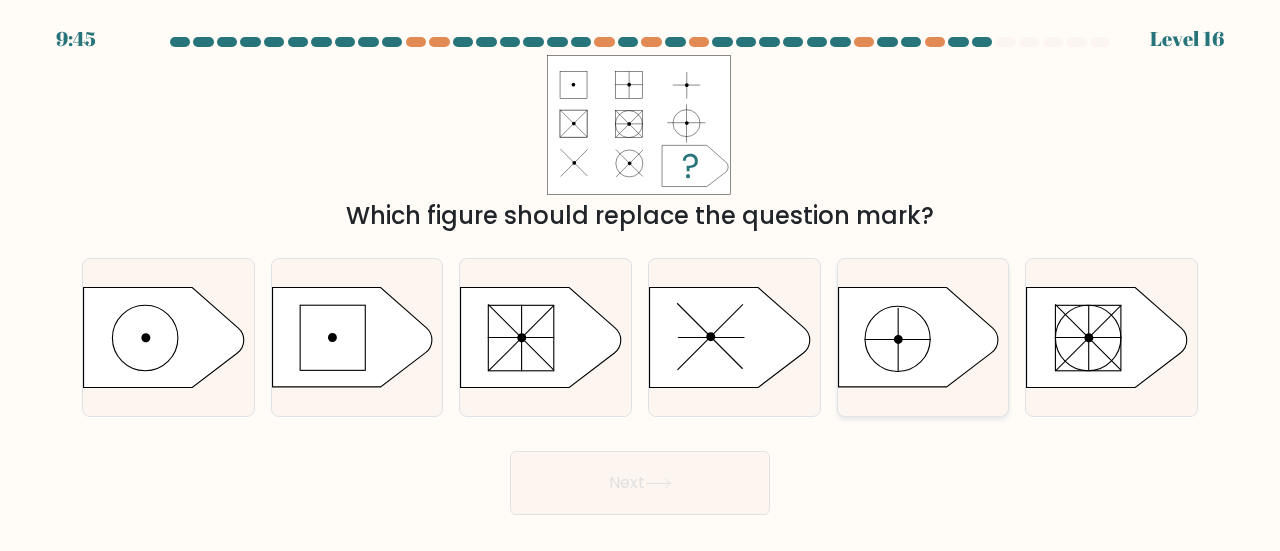 click at bounding box center [918, 338] 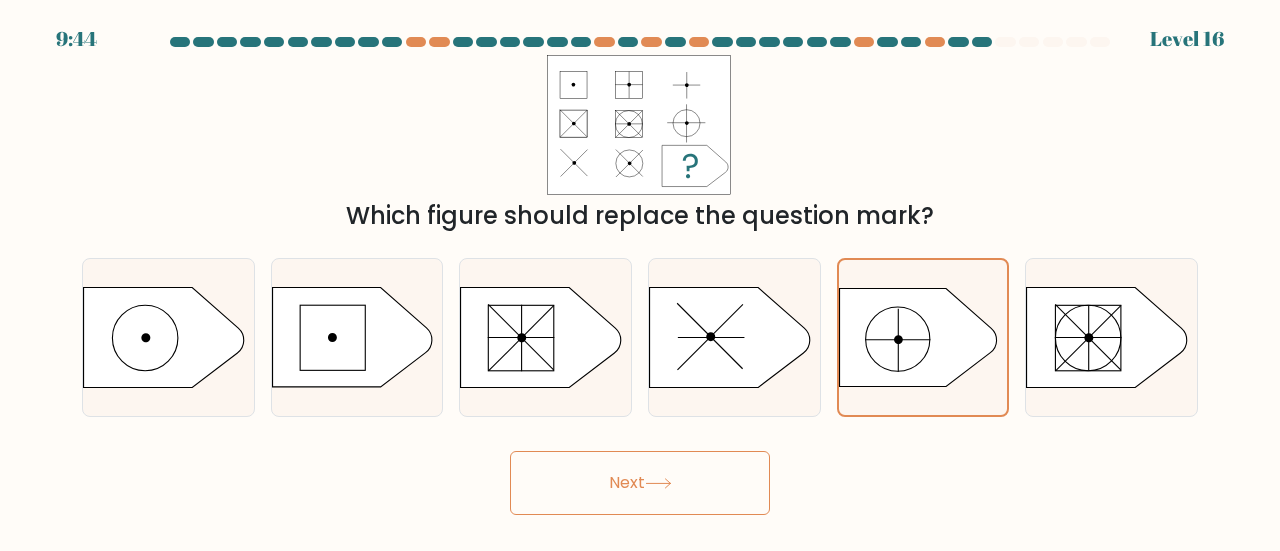 click on "Next" at bounding box center (640, 483) 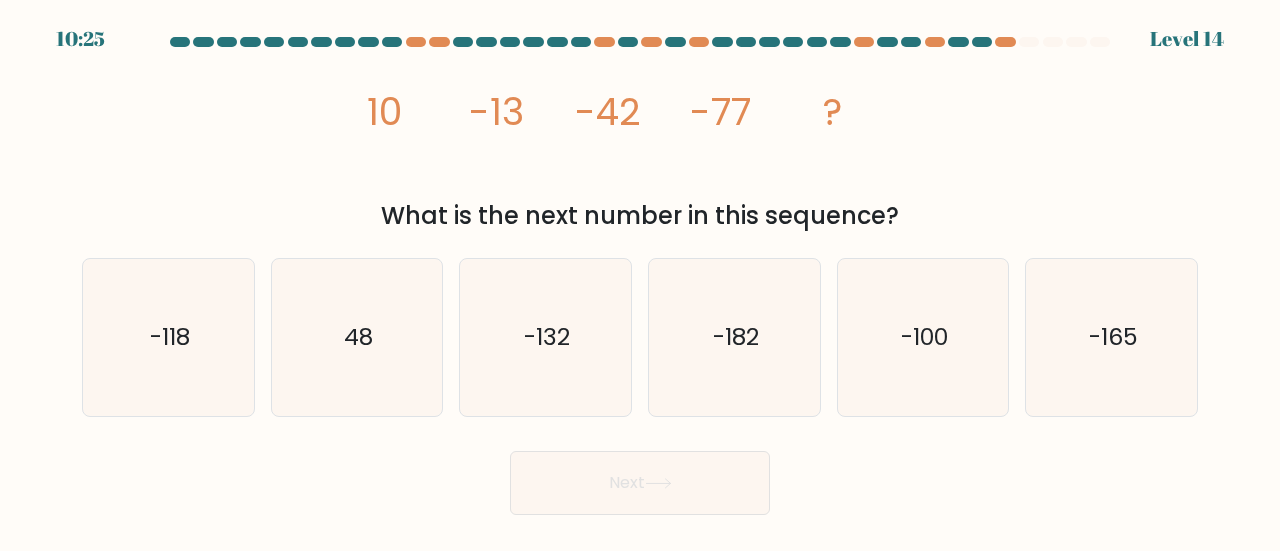 drag, startPoint x: 516, startPoint y: 123, endPoint x: 909, endPoint y: 223, distance: 405.52313 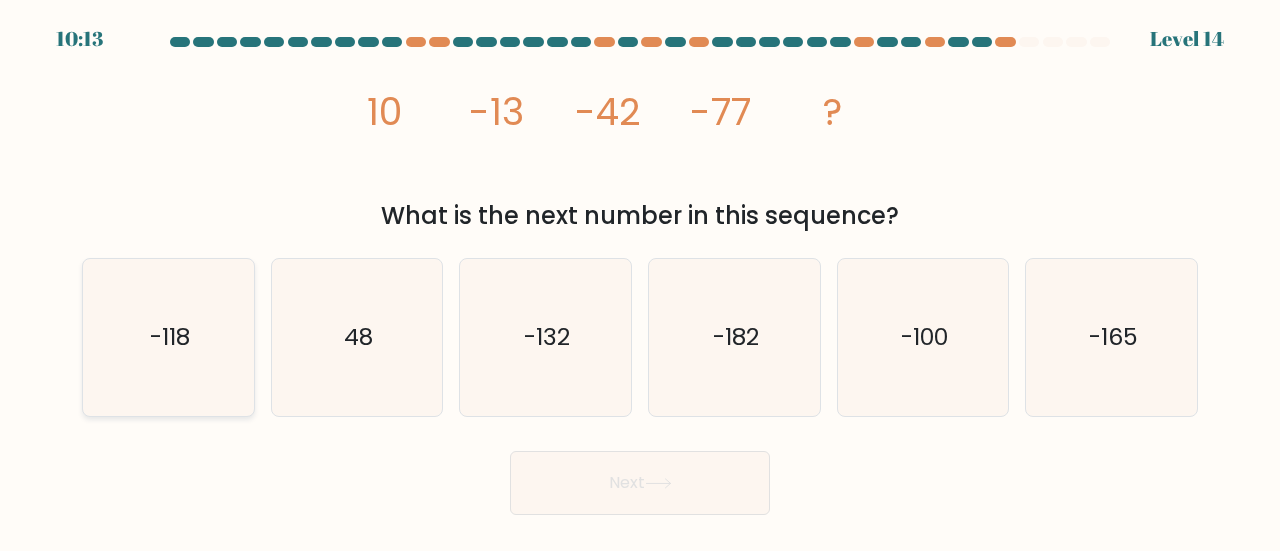 click on "-118" at bounding box center (170, 336) 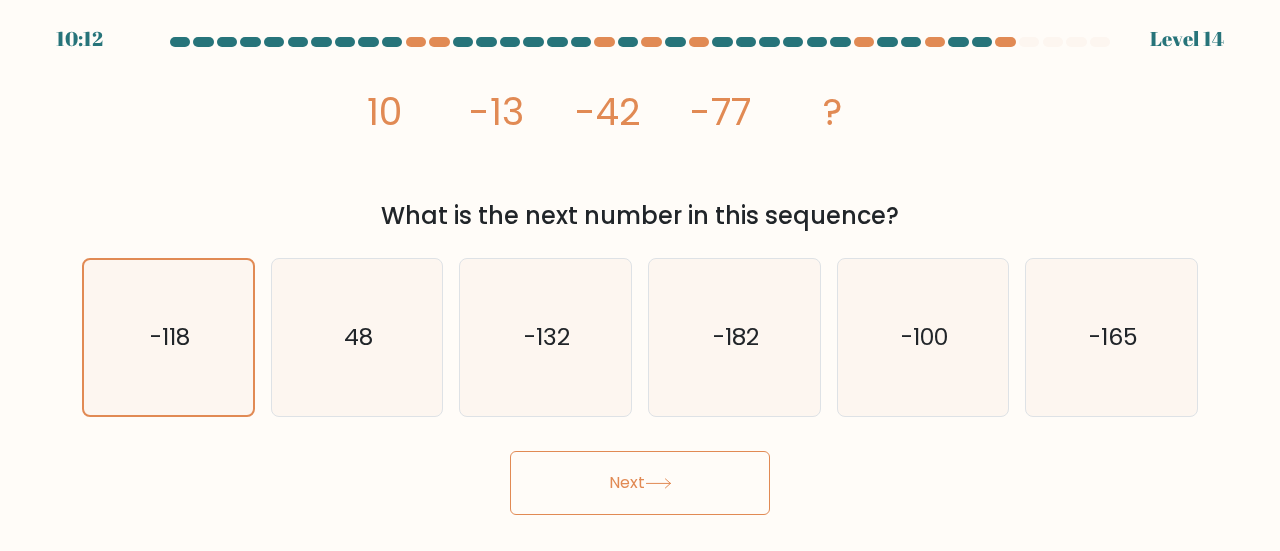 click on "Next" at bounding box center (640, 483) 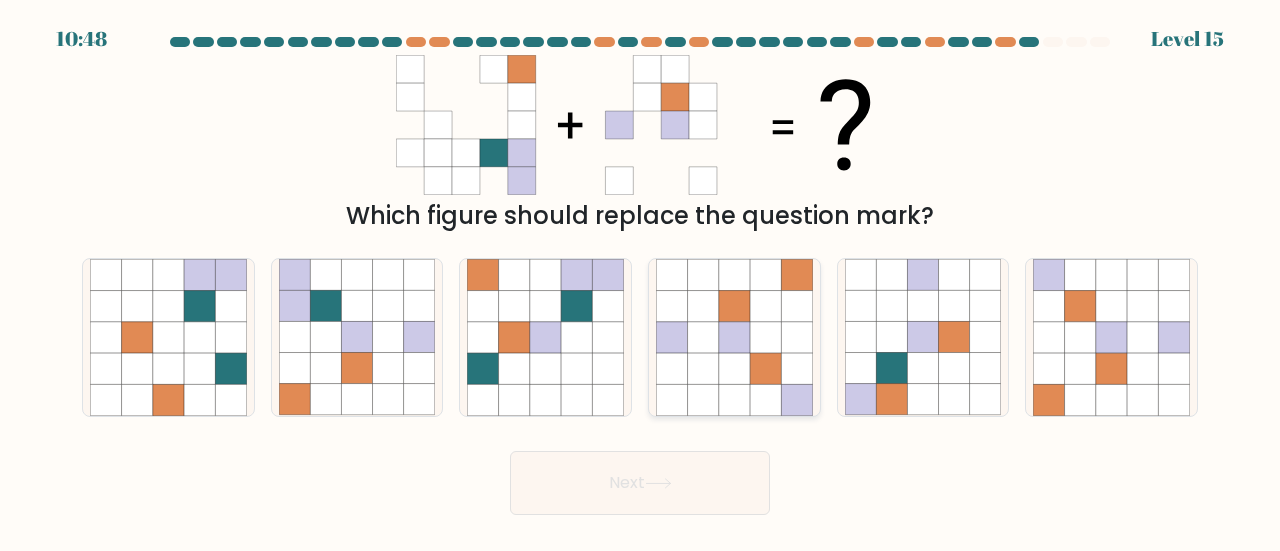 click at bounding box center (796, 274) 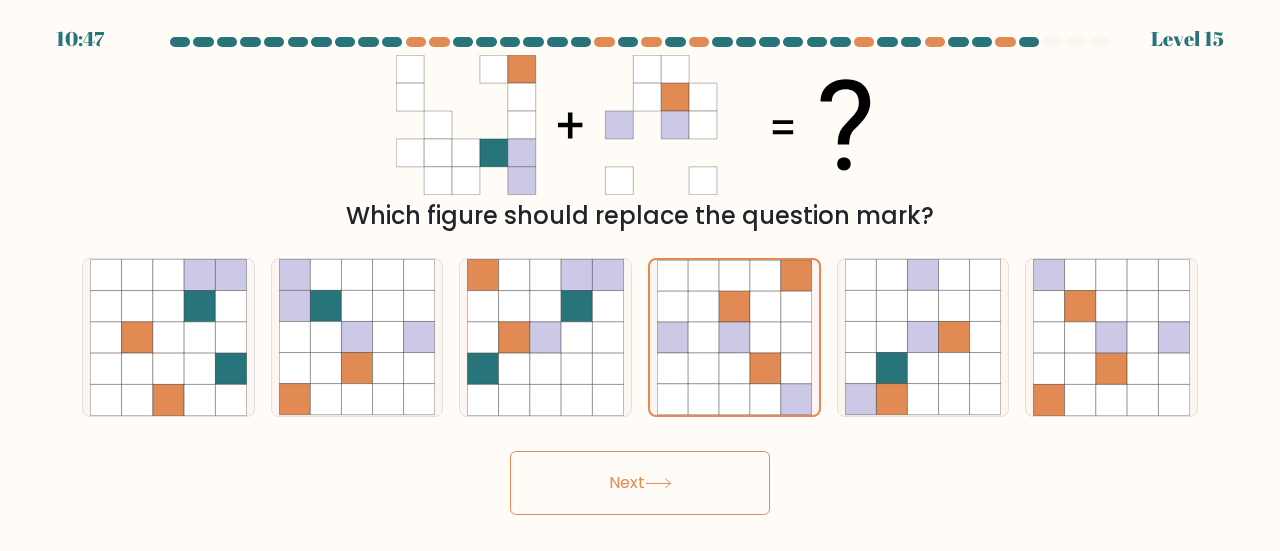 click on "Next" at bounding box center [640, 483] 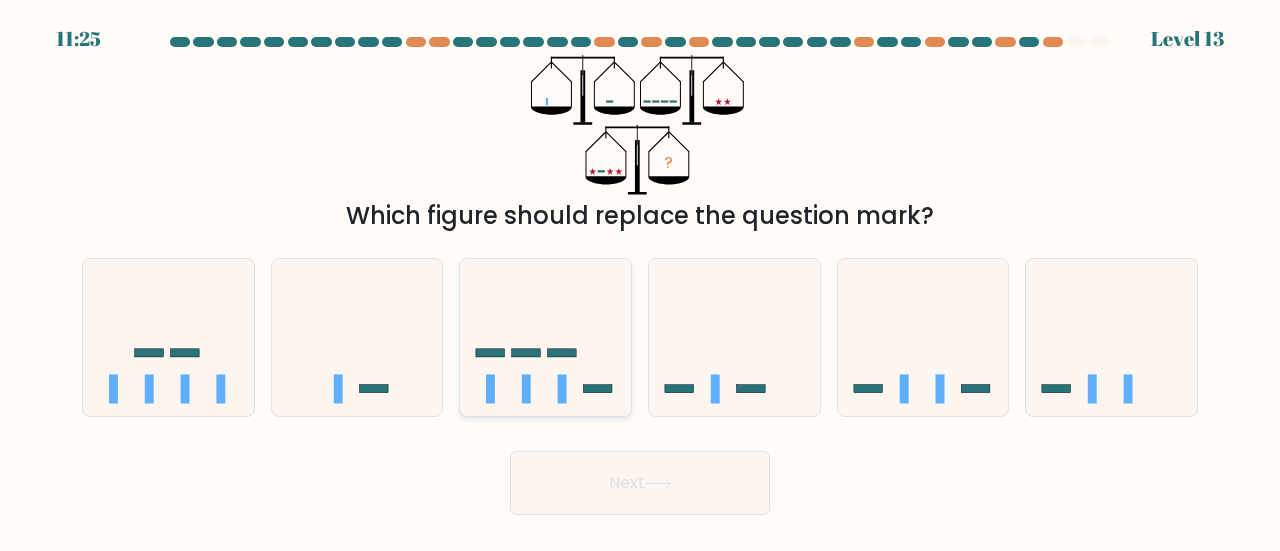click at bounding box center (545, 337) 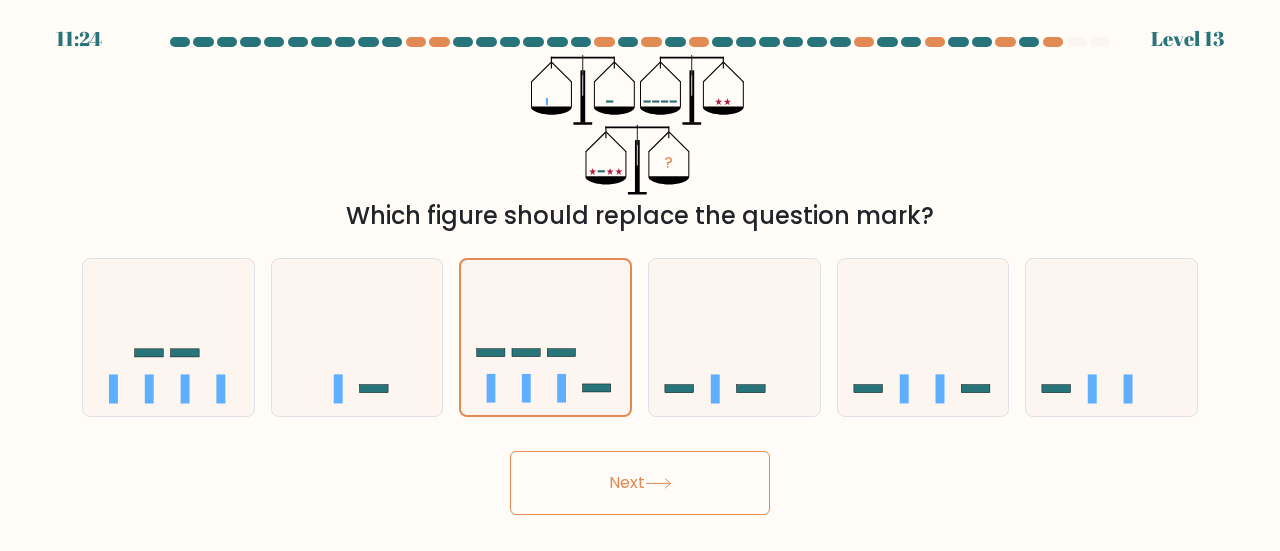 click on "Next" at bounding box center [640, 483] 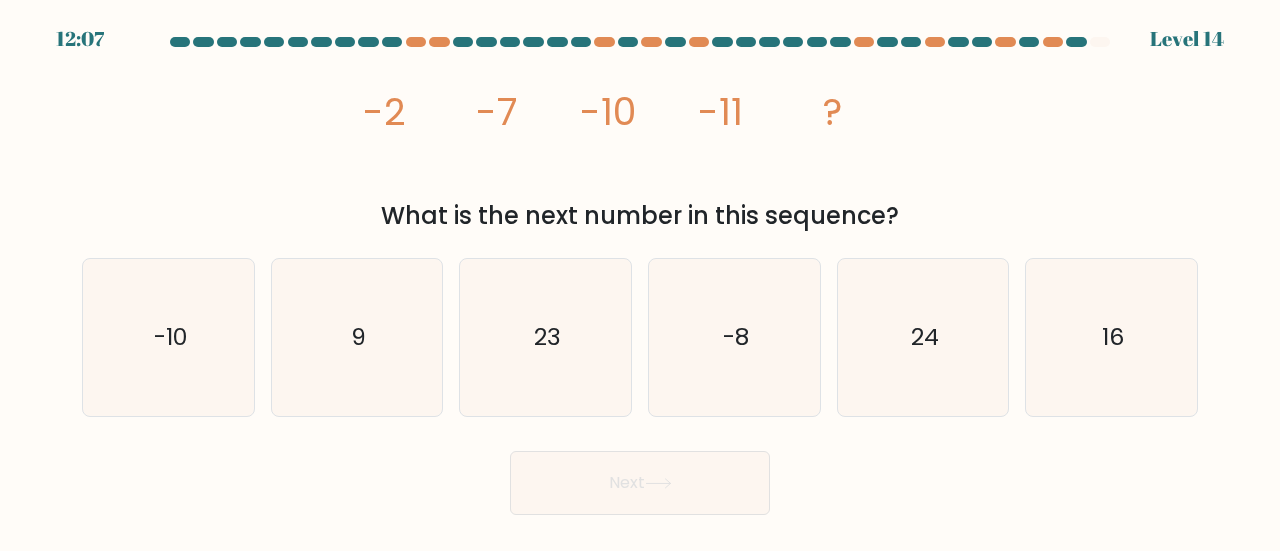 drag, startPoint x: 376, startPoint y: 103, endPoint x: 930, endPoint y: 202, distance: 562.7762 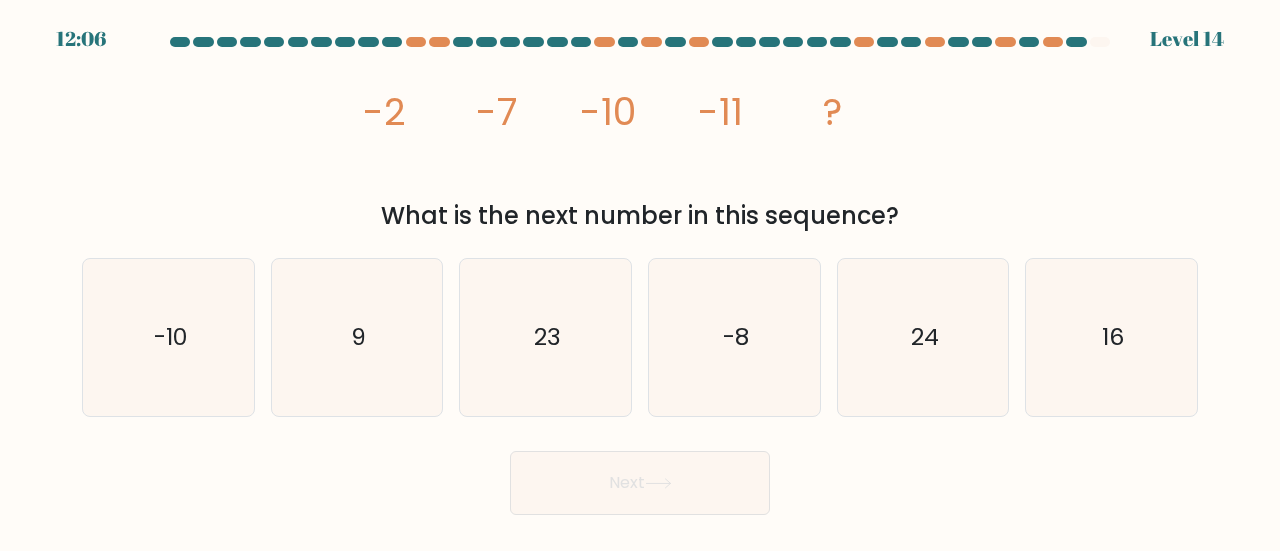 copy on "2
-7
-10
-11
?
What is the next number in this sequence?" 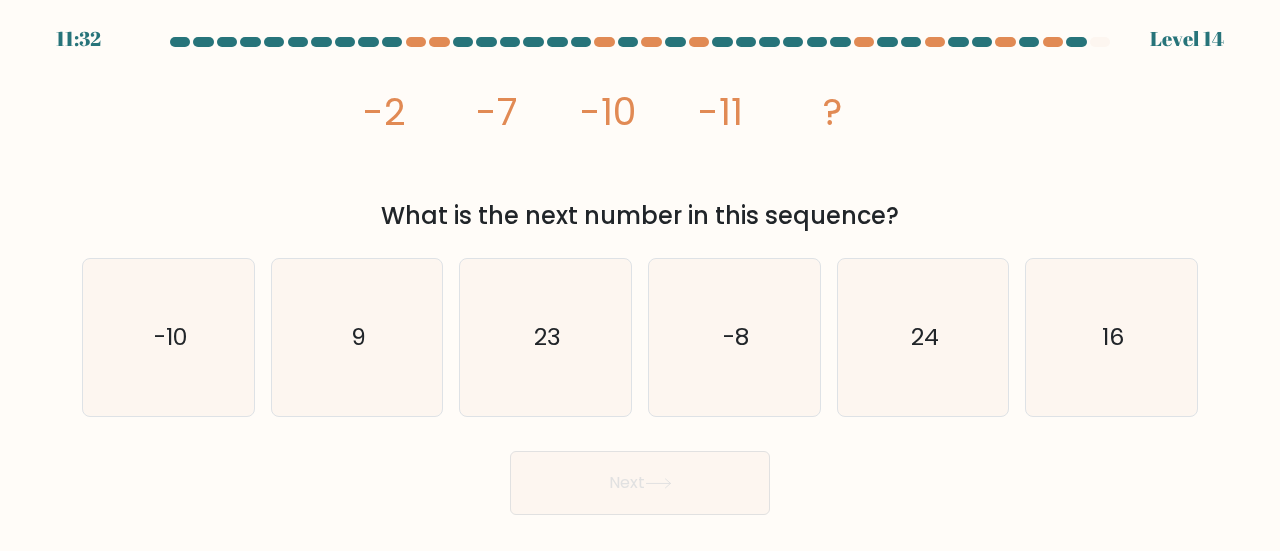 click on "What is the next number in this sequence?" at bounding box center [640, 216] 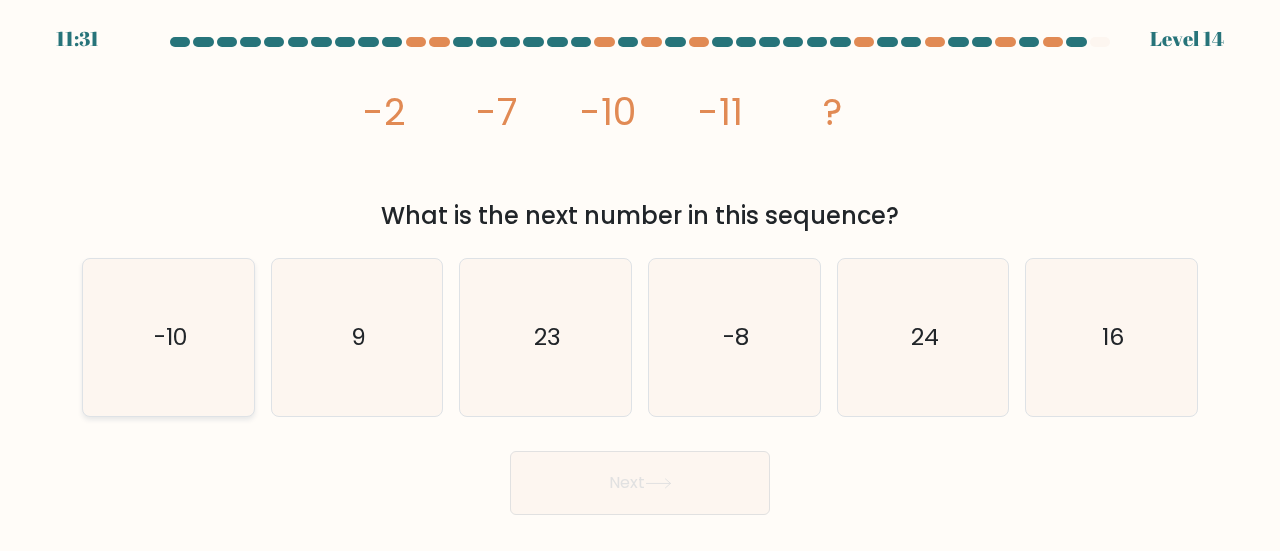 click on "-10" at bounding box center [168, 337] 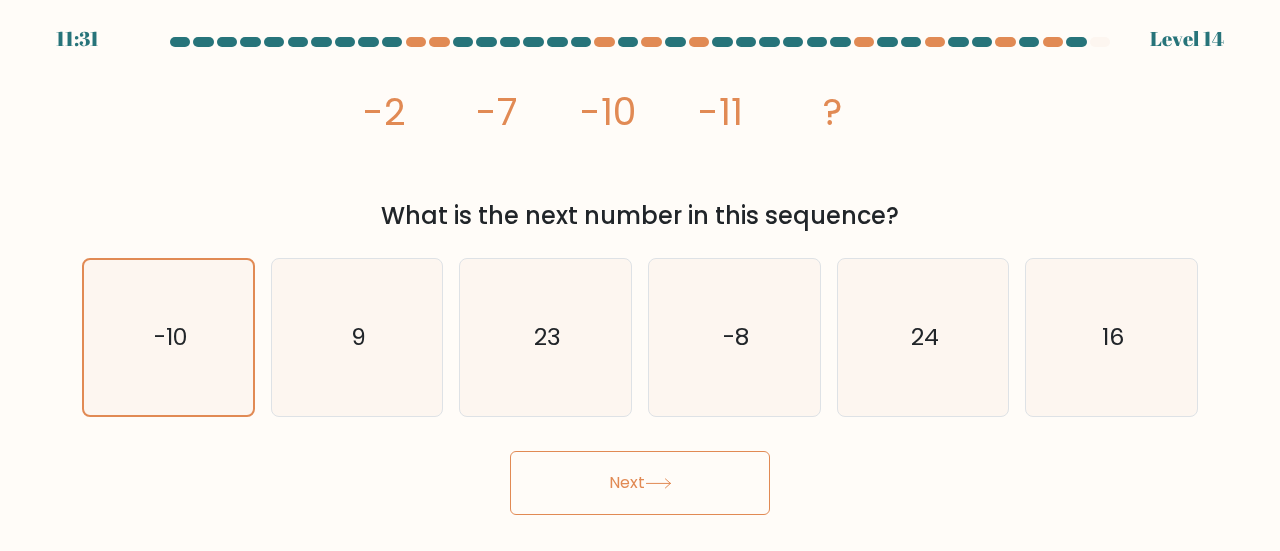 click on "Next" at bounding box center [640, 483] 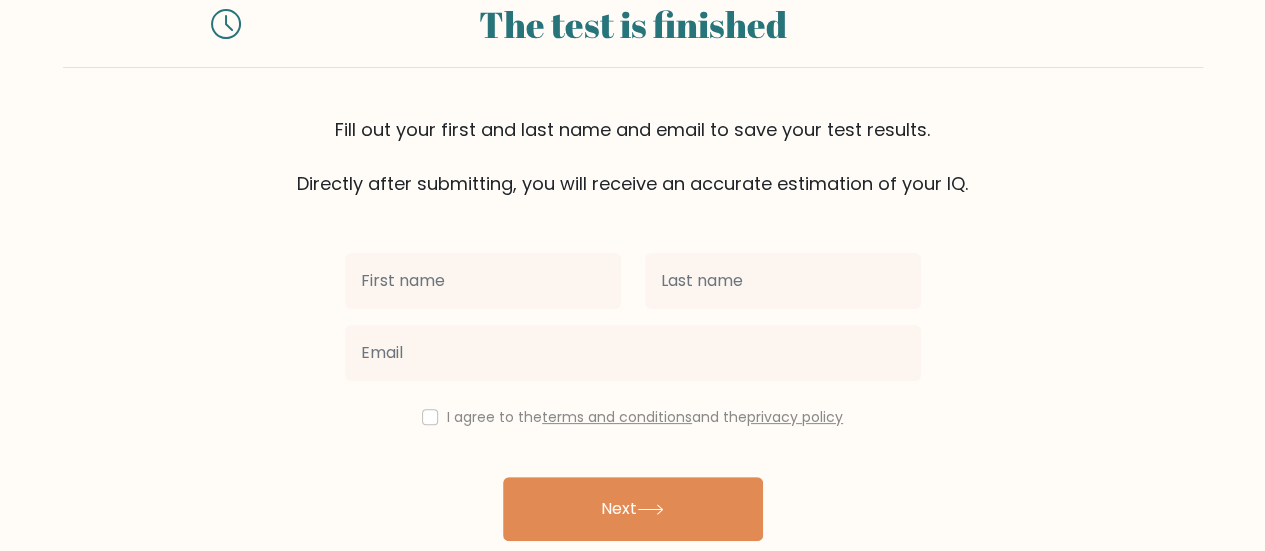 scroll, scrollTop: 100, scrollLeft: 0, axis: vertical 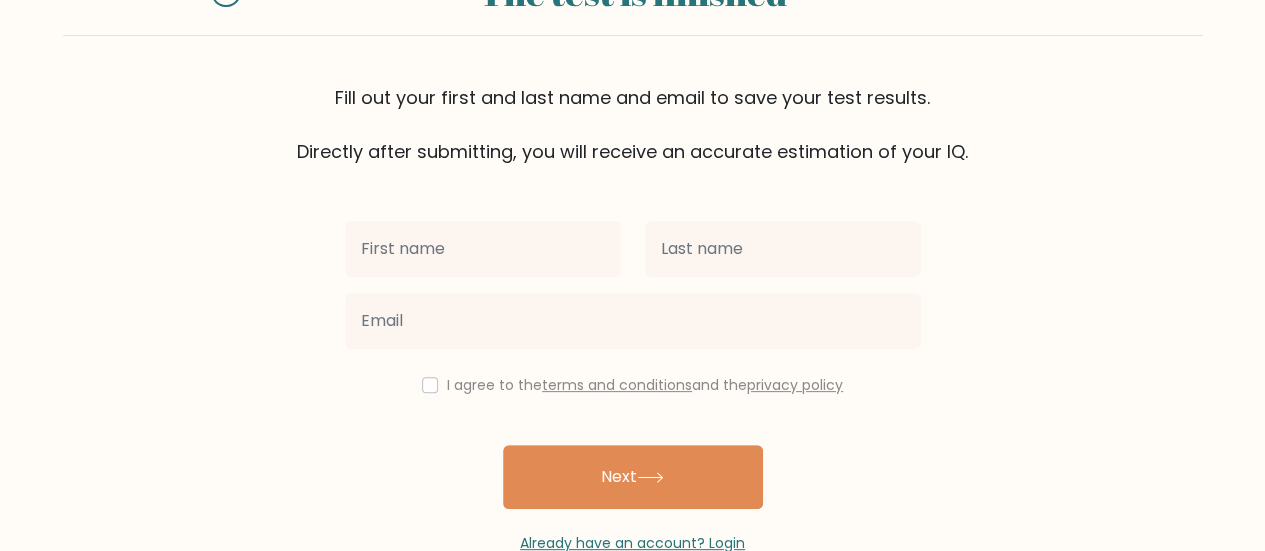 click at bounding box center [483, 249] 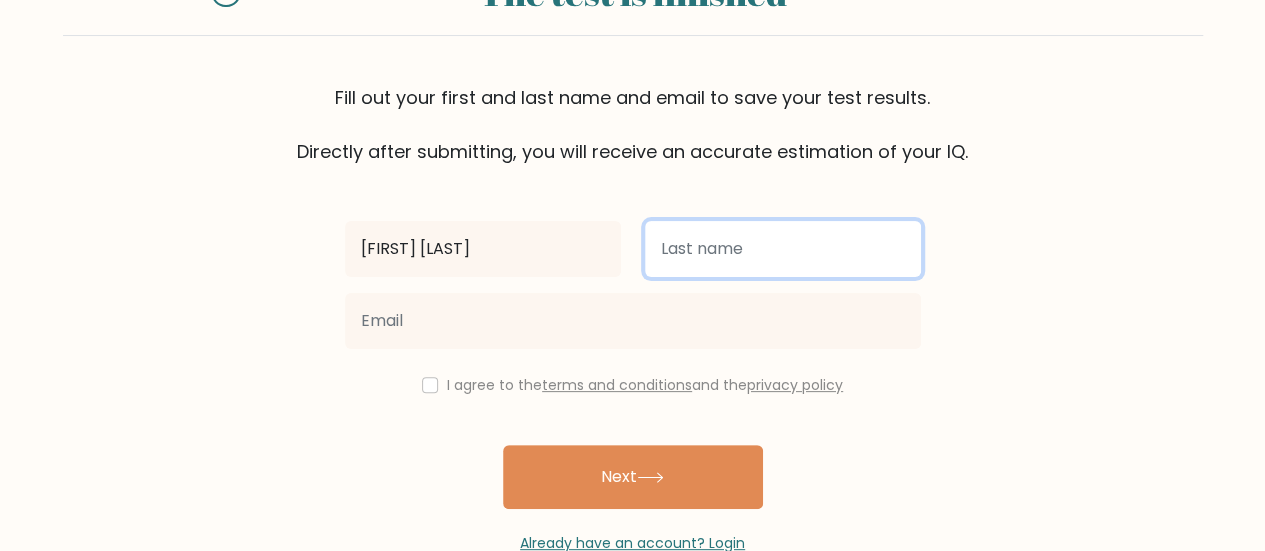click at bounding box center (783, 249) 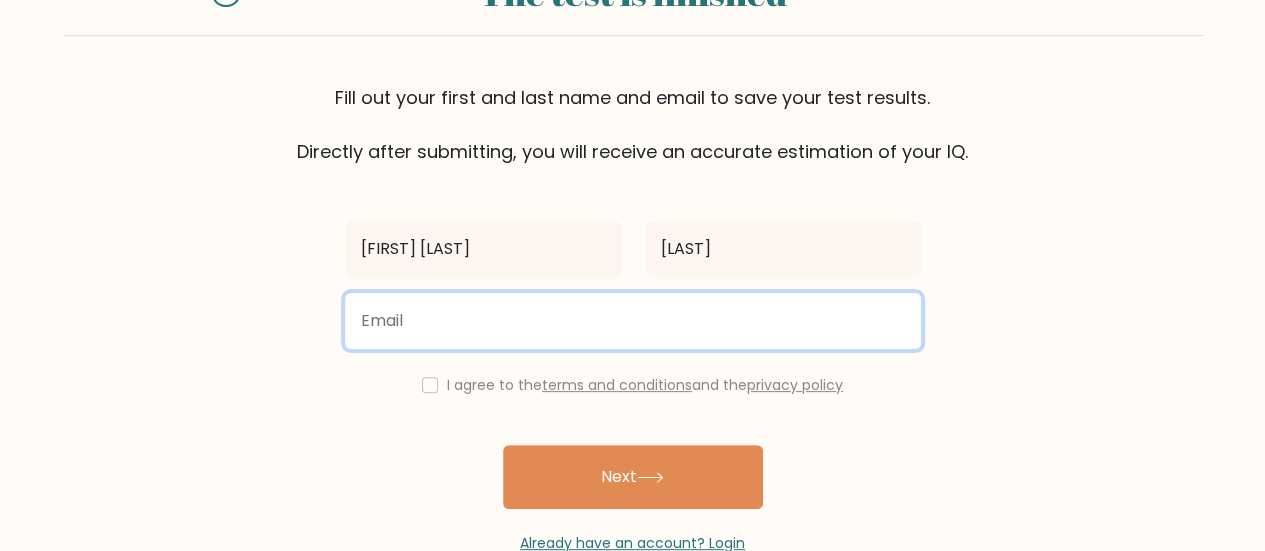 click at bounding box center (633, 321) 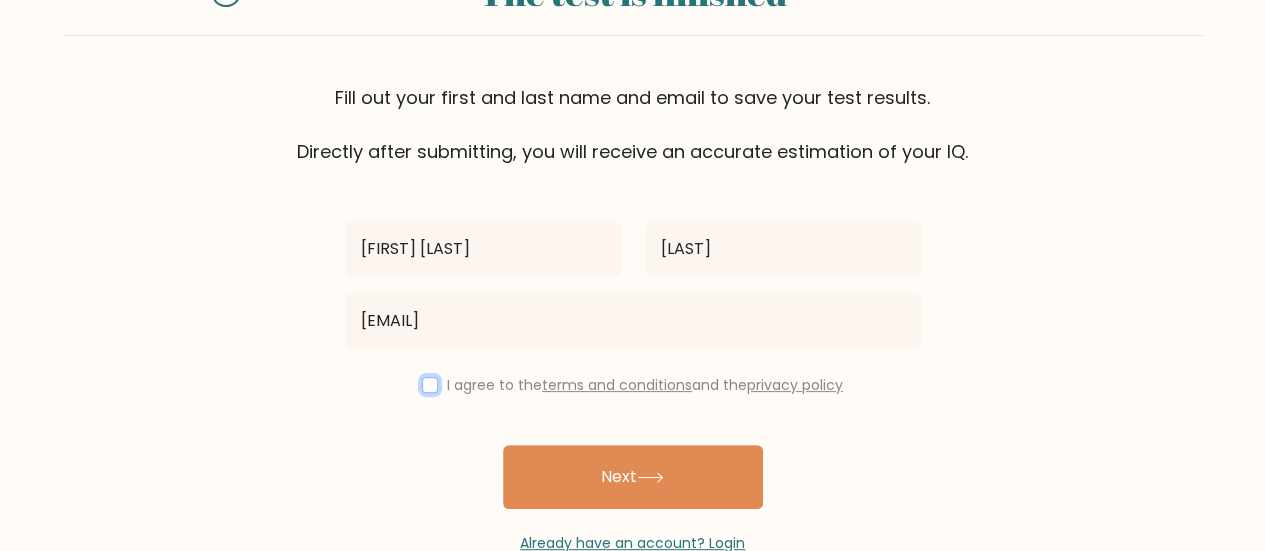 click at bounding box center [430, 385] 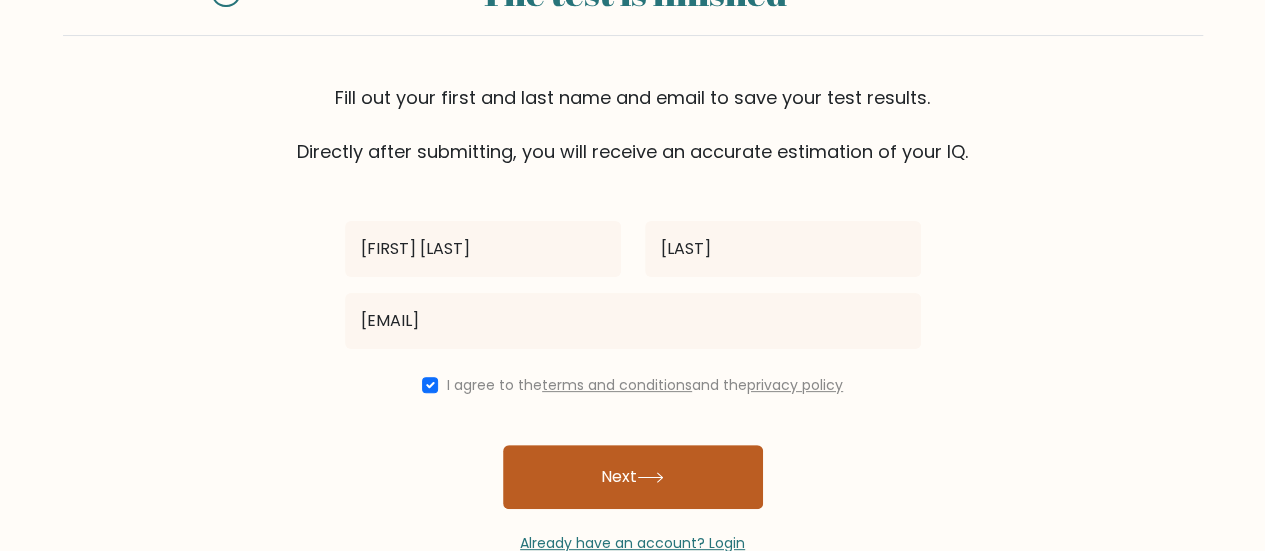 click on "Next" at bounding box center (633, 477) 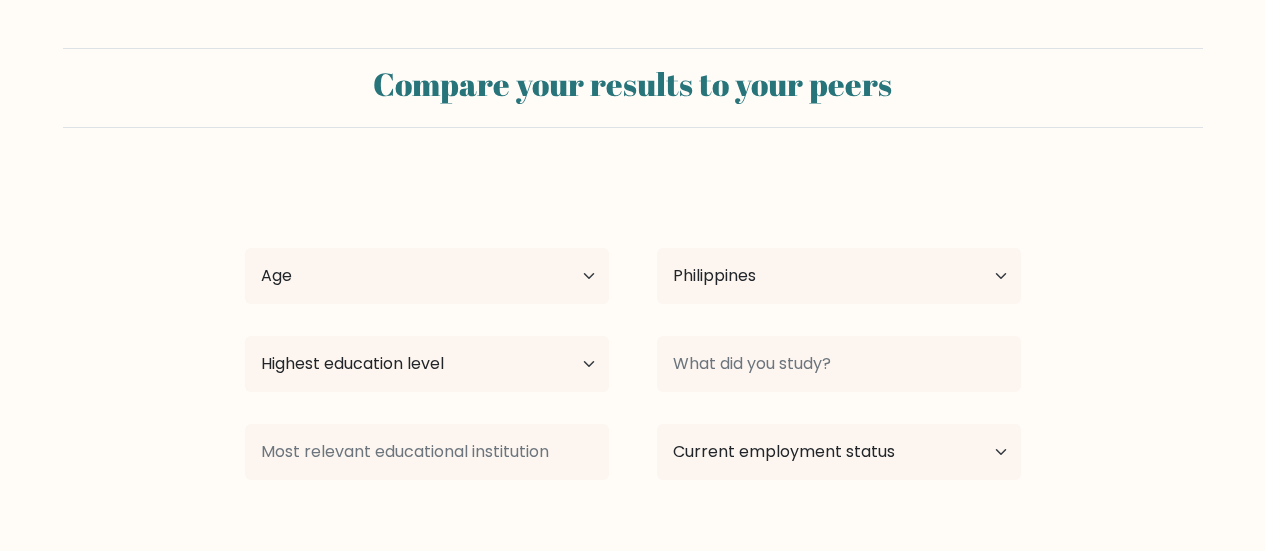 scroll, scrollTop: 0, scrollLeft: 0, axis: both 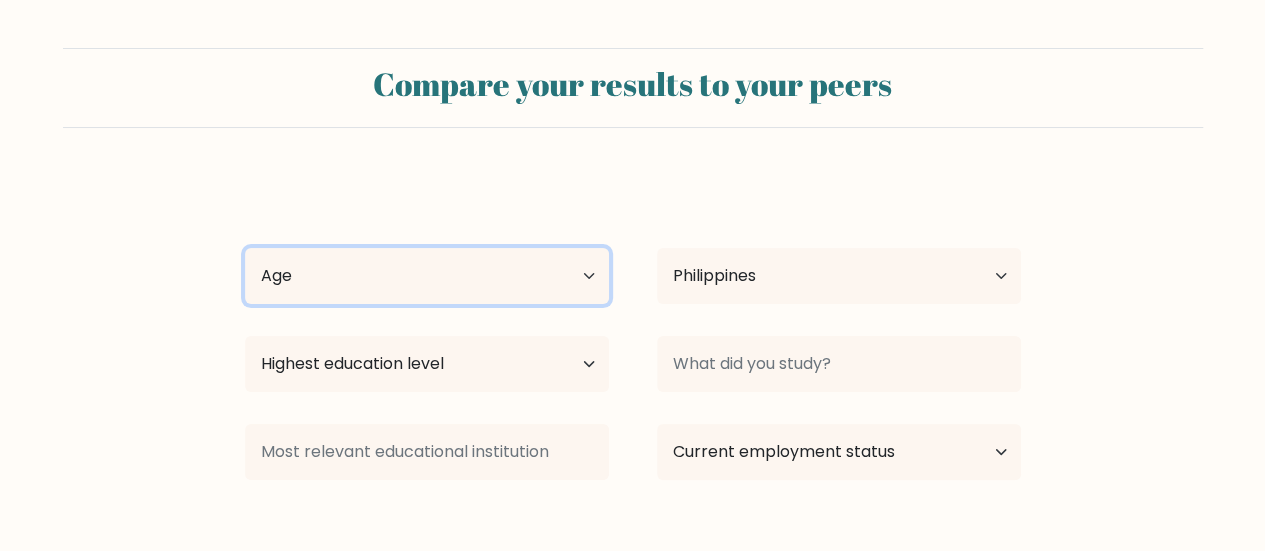 click on "Age
Under 18 years old
18-24 years old
25-34 years old
35-44 years old
45-54 years old
55-64 years old
65 years old and above" at bounding box center (427, 276) 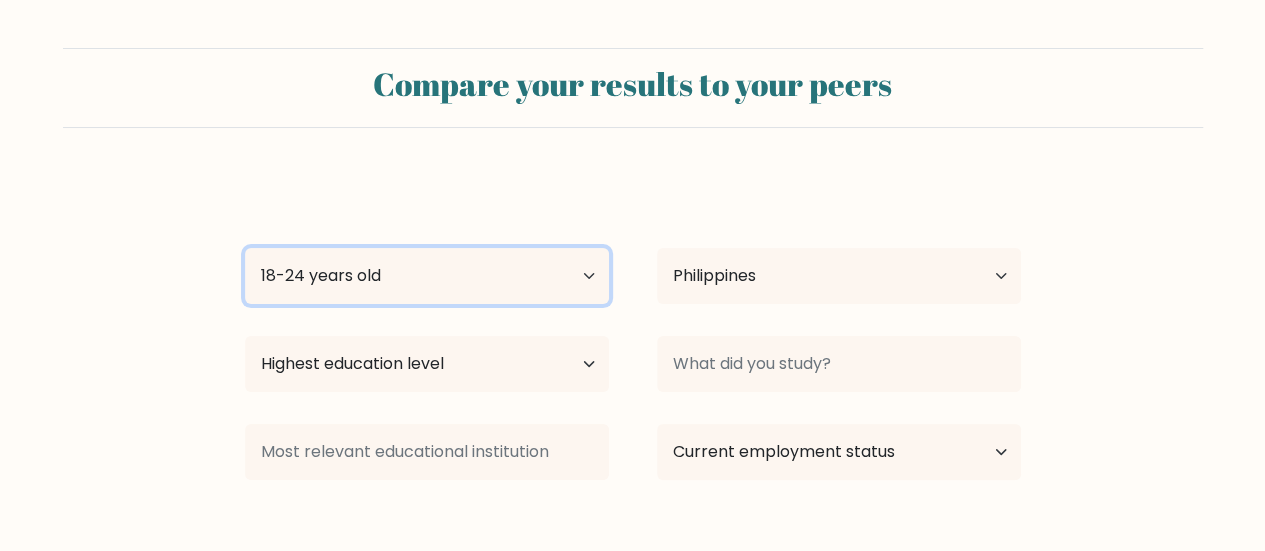 click on "Age
Under 18 years old
18-24 years old
25-34 years old
35-44 years old
45-54 years old
55-64 years old
65 years old and above" at bounding box center [427, 276] 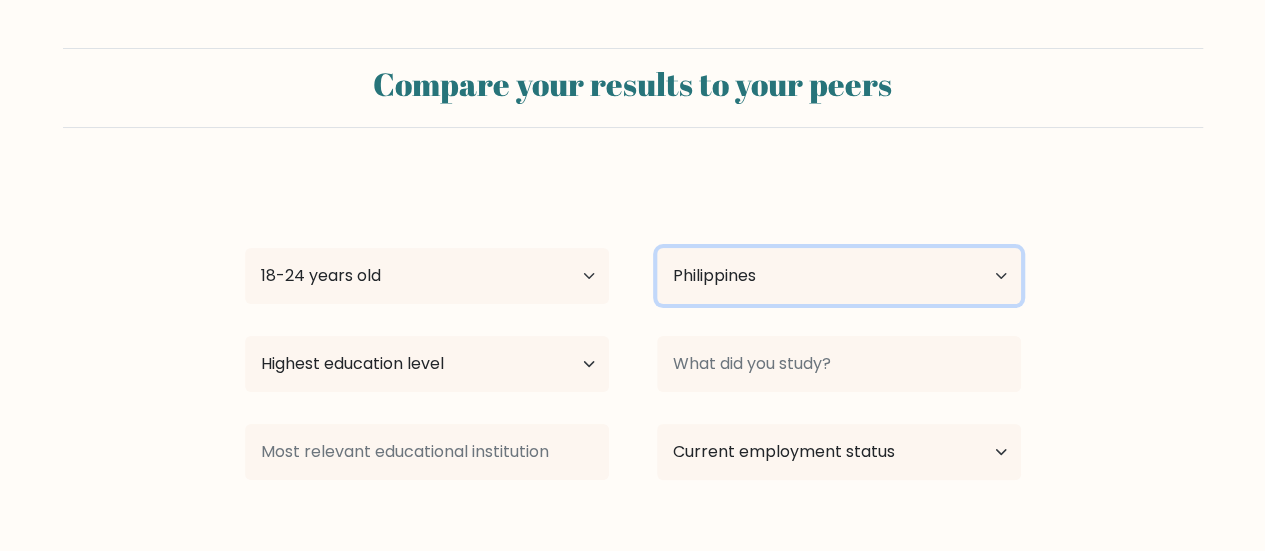 click on "Country
Afghanistan
Albania
Algeria
American Samoa
Andorra
Angola
Anguilla
Antarctica
Antigua and Barbuda
Argentina
Armenia
Aruba
Australia
Austria
Azerbaijan
Bahamas
Bahrain
Bangladesh
Barbados
Belarus
Belgium
Belize
Benin
Bermuda
Bhutan
Bolivia
Bonaire, Sint Eustatius and Saba
Bosnia and Herzegovina
Botswana
Bouvet Island
Brazil
British Indian Ocean Territory
Brunei
Bulgaria
Burkina Faso
Burundi
Cabo Verde
Cambodia
Cameroon
Canada
Cayman Islands
Central African Republic
Chad
Chile
China
Christmas Island
Cocos (Keeling) Islands
Colombia
Comoros
Congo
Congo (the Democratic Republic of the)
Cook Islands
Costa Rica
Côte d'Ivoire
Croatia
Cuba" at bounding box center (839, 276) 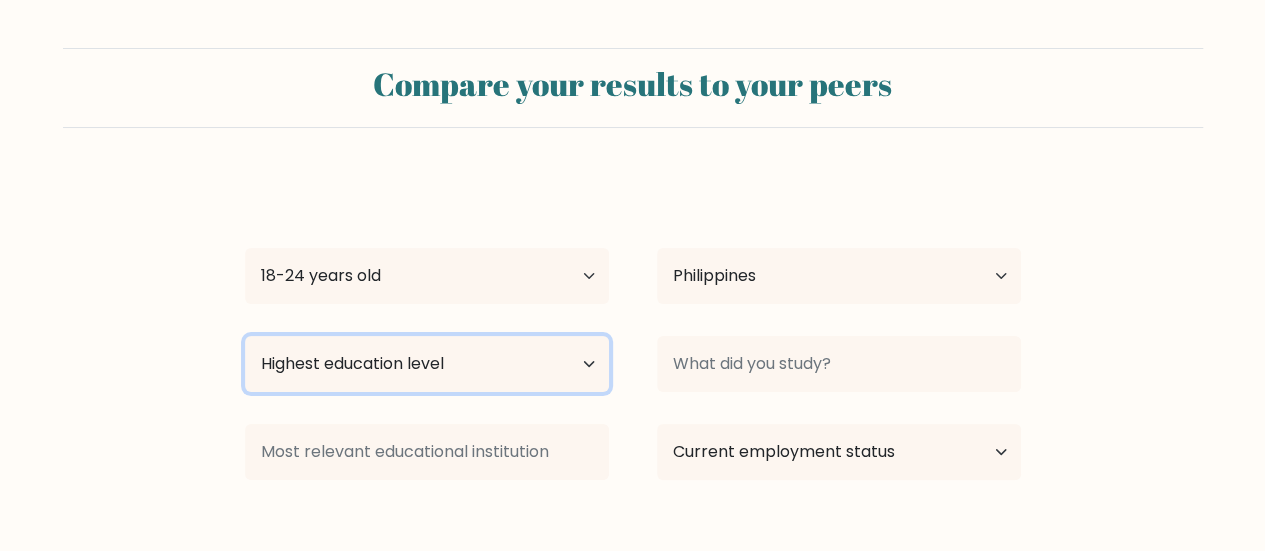 click on "Highest education level
No schooling
Primary
Lower Secondary
Upper Secondary
Occupation Specific
Bachelor's degree
Master's degree
Doctoral degree" at bounding box center [427, 364] 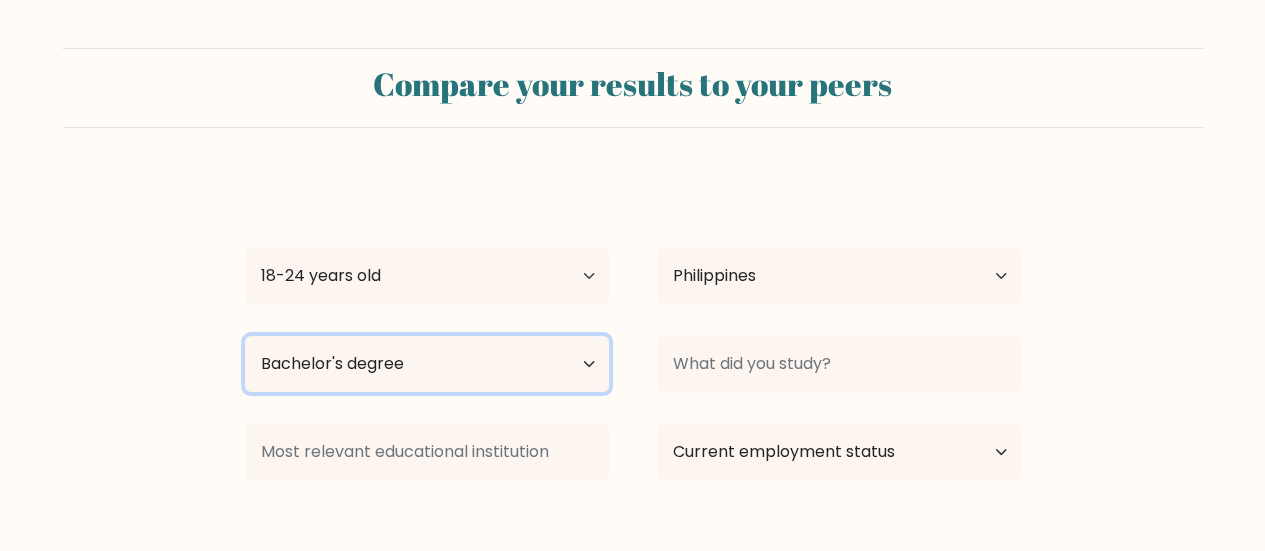 click on "Highest education level
No schooling
Primary
Lower Secondary
Upper Secondary
Occupation Specific
Bachelor's degree
Master's degree
Doctoral degree" at bounding box center [427, 364] 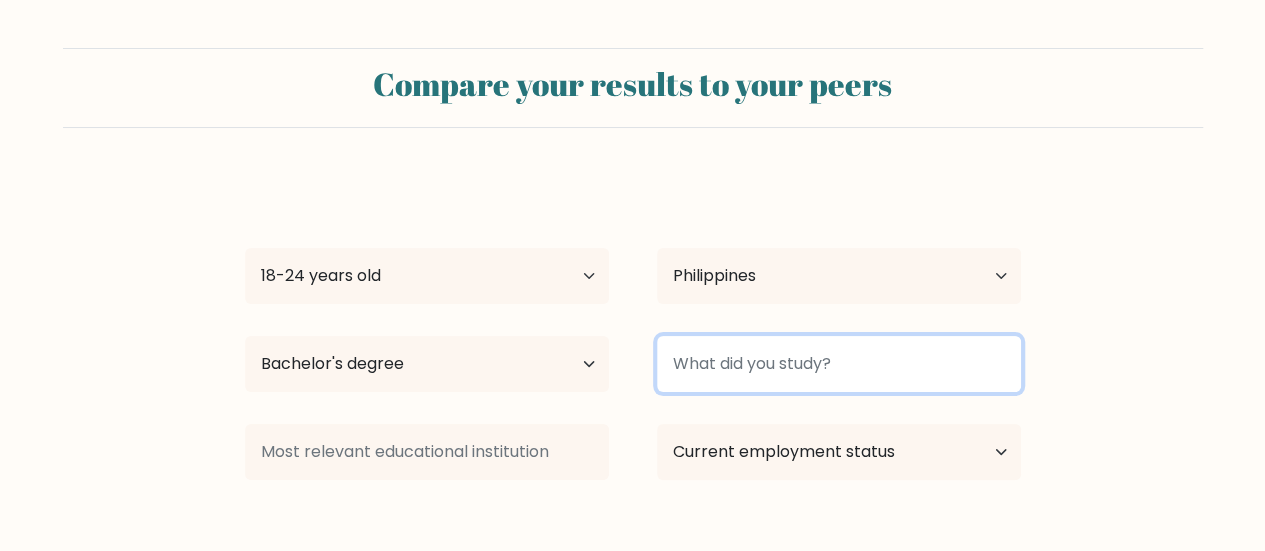 click at bounding box center [839, 364] 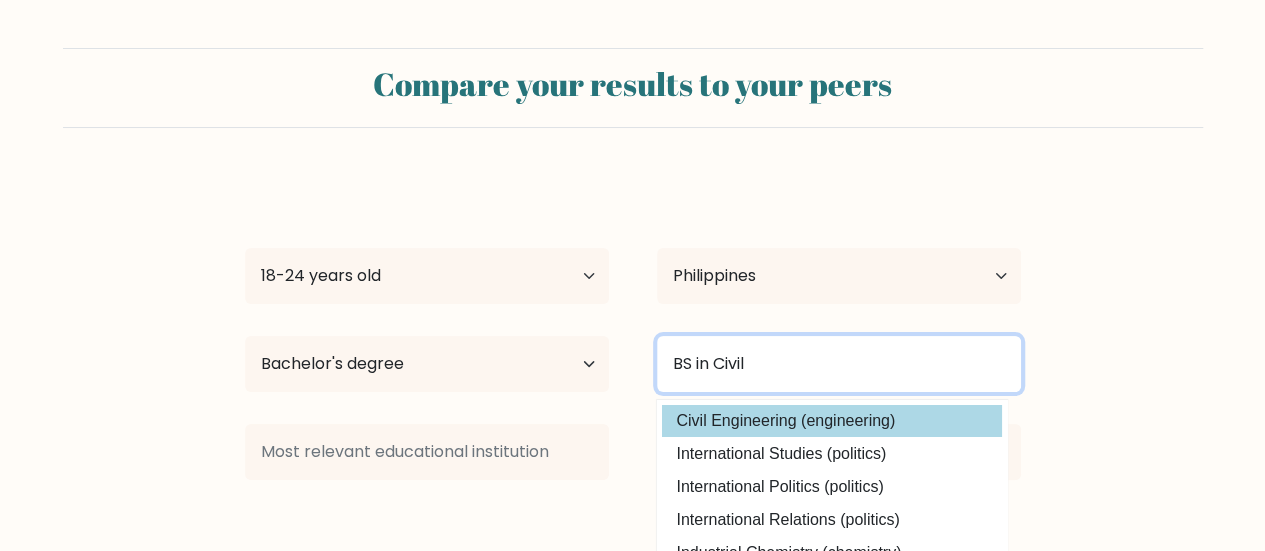 type on "BS in Civil" 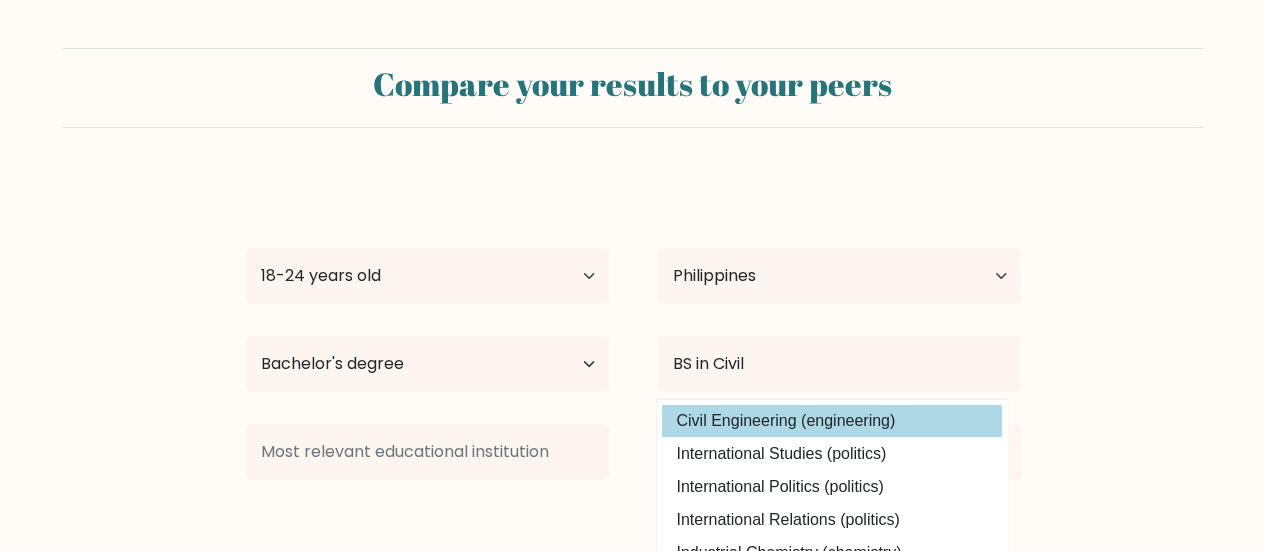 click on "Civil Engineering (engineering)" at bounding box center (832, 421) 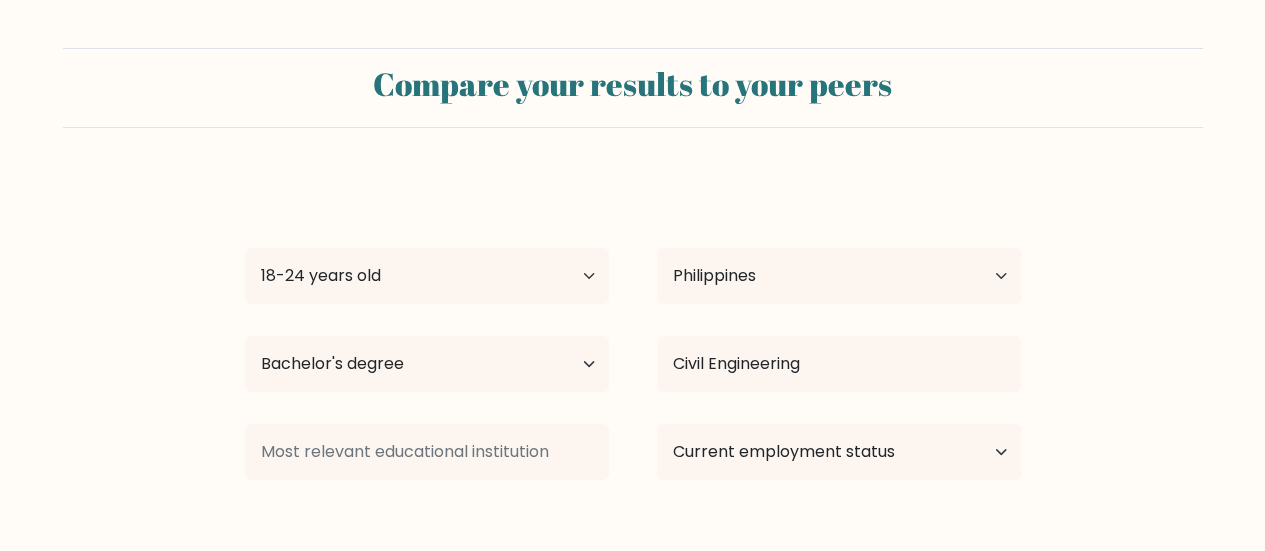 scroll, scrollTop: 100, scrollLeft: 0, axis: vertical 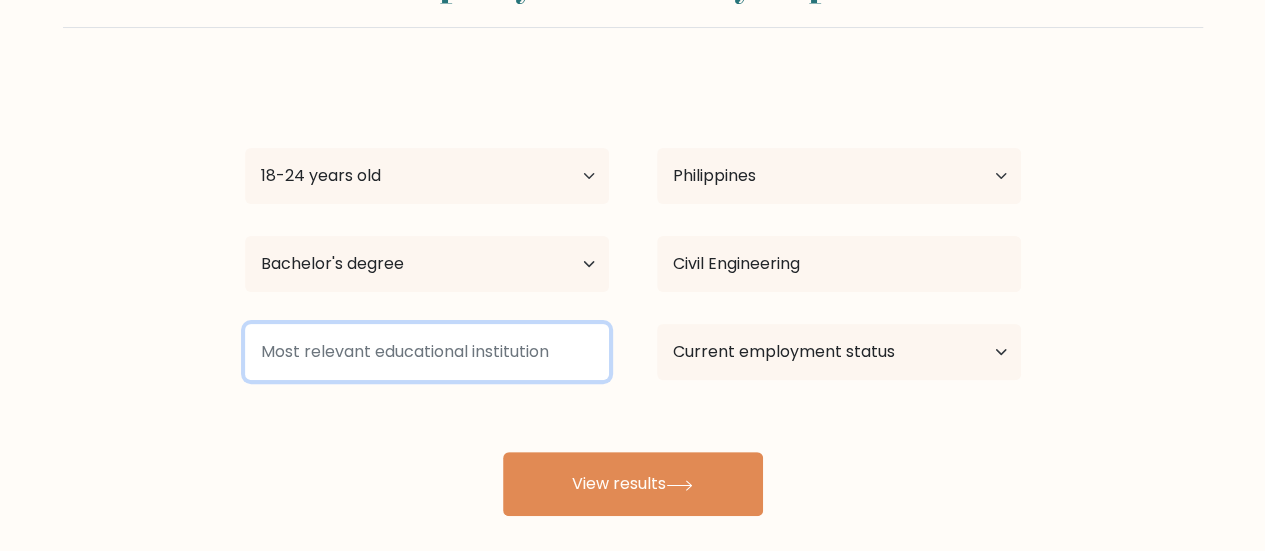 click at bounding box center (427, 352) 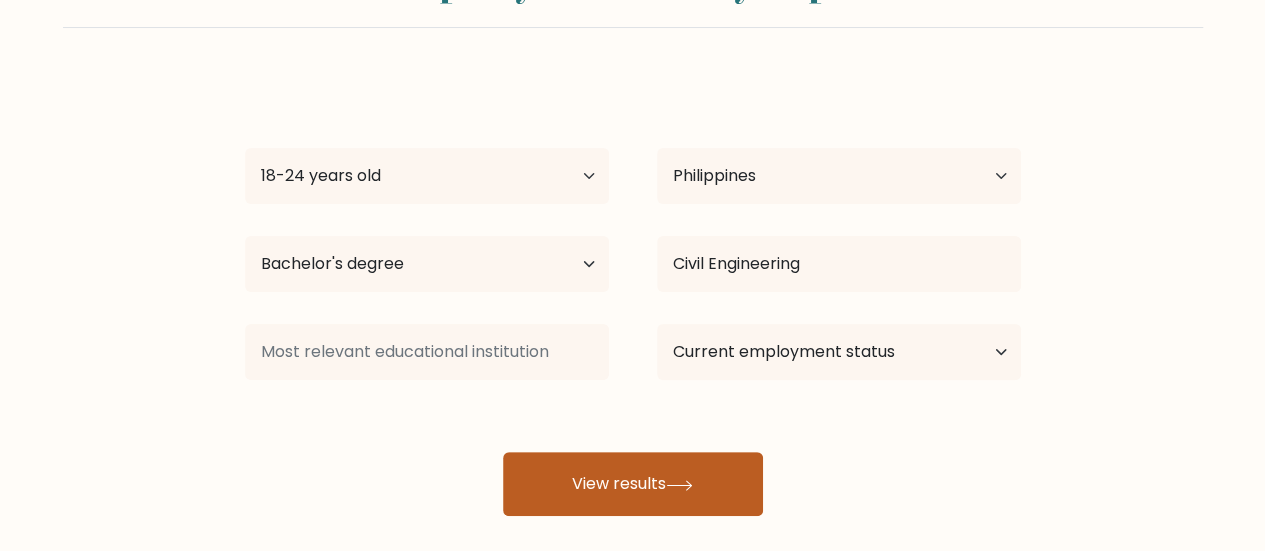 click on "View results" at bounding box center [633, 484] 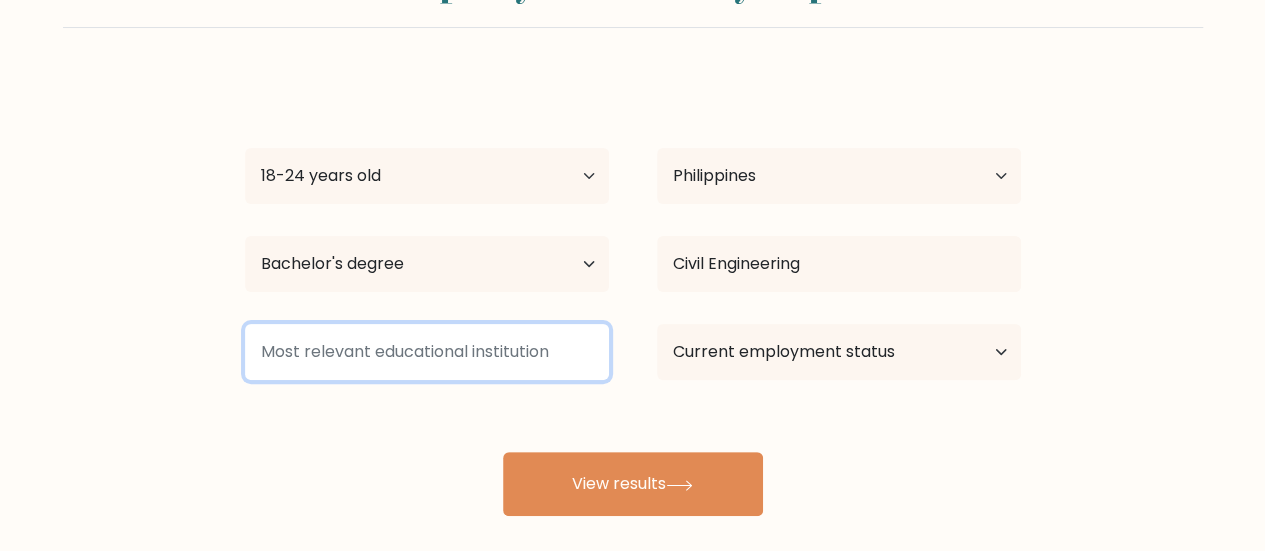 click at bounding box center [427, 352] 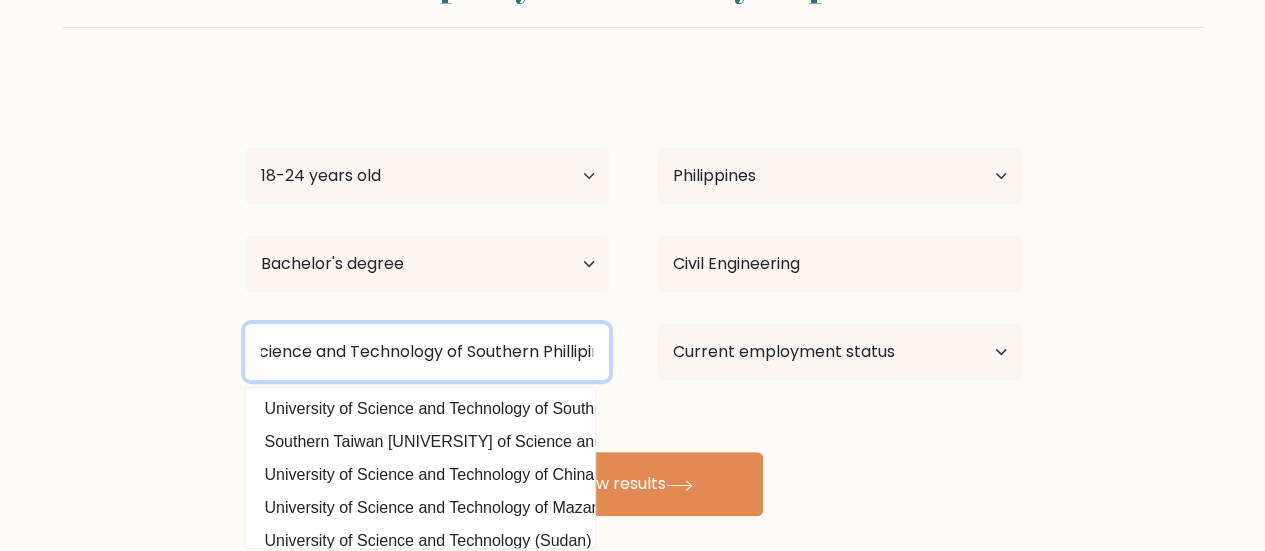 scroll, scrollTop: 0, scrollLeft: 144, axis: horizontal 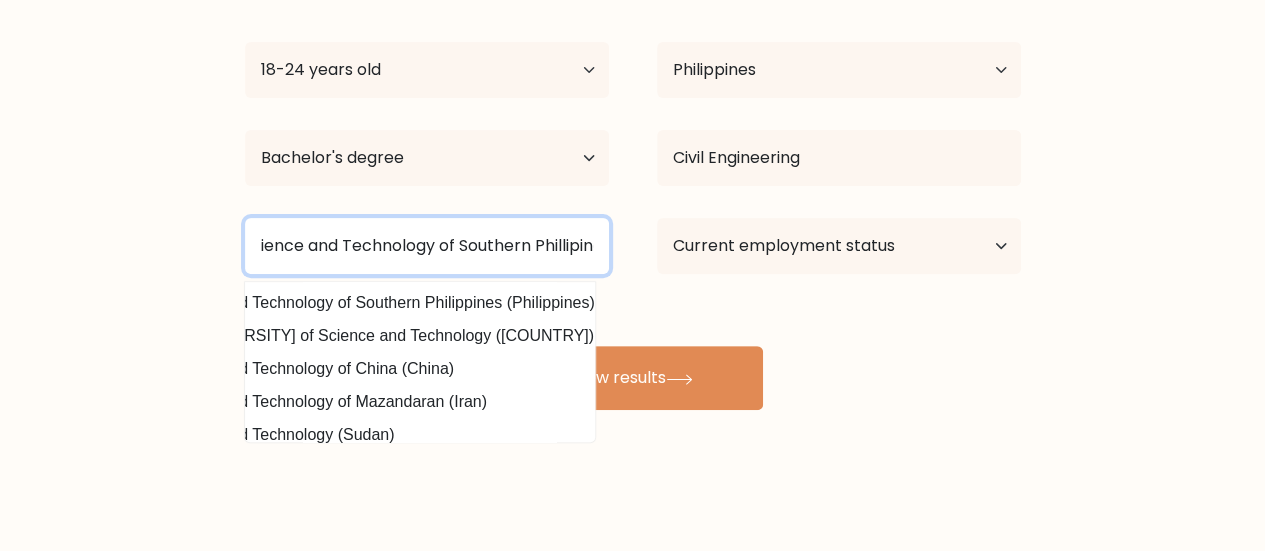 type on "University of Science and Technology of Southern Phillipines" 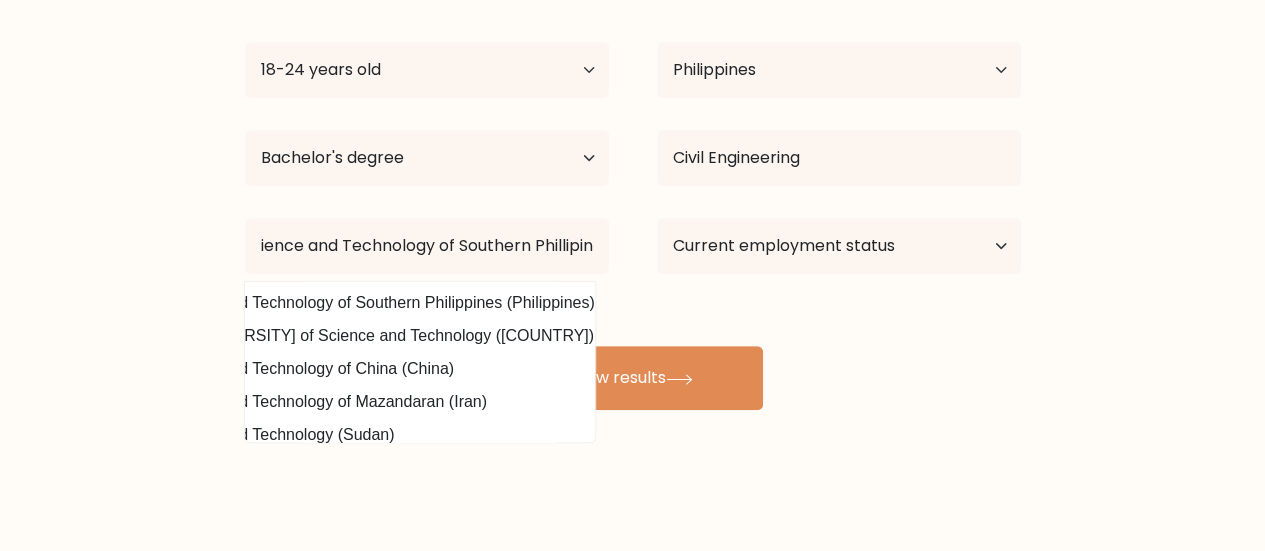 scroll, scrollTop: 0, scrollLeft: 0, axis: both 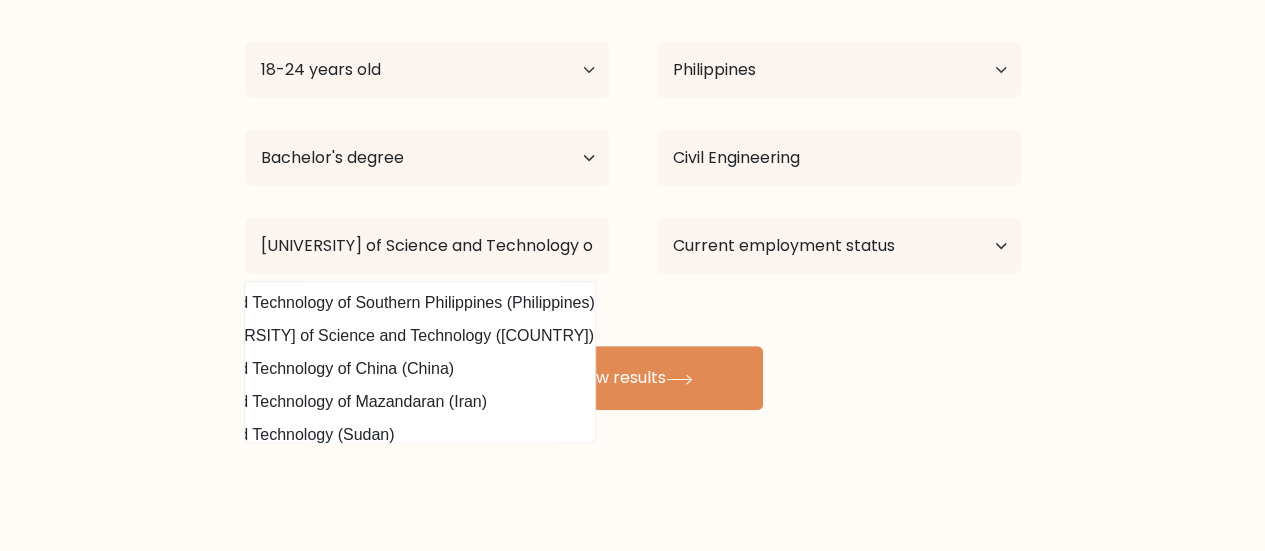 click on "Erich John
De La Torre
Age
Under 18 years old
18-24 years old
25-34 years old
35-44 years old
45-54 years old
55-64 years old
65 years old and above
Country
Afghanistan
Albania
Algeria
American Samoa
Andorra
Angola
Anguilla
Antarctica
Antigua and Barbuda
Argentina
Armenia
Aruba
Australia
Austria
Azerbaijan
Bahamas
Bahrain
Bangladesh
Barbados
Belarus
Belgium
Belize
Benin
Bermuda
Bhutan
Bolivia
Bonaire, Sint Eustatius and Saba
Bosnia and Herzegovina
Botswana
Bouvet Island
Brazil" at bounding box center (633, 190) 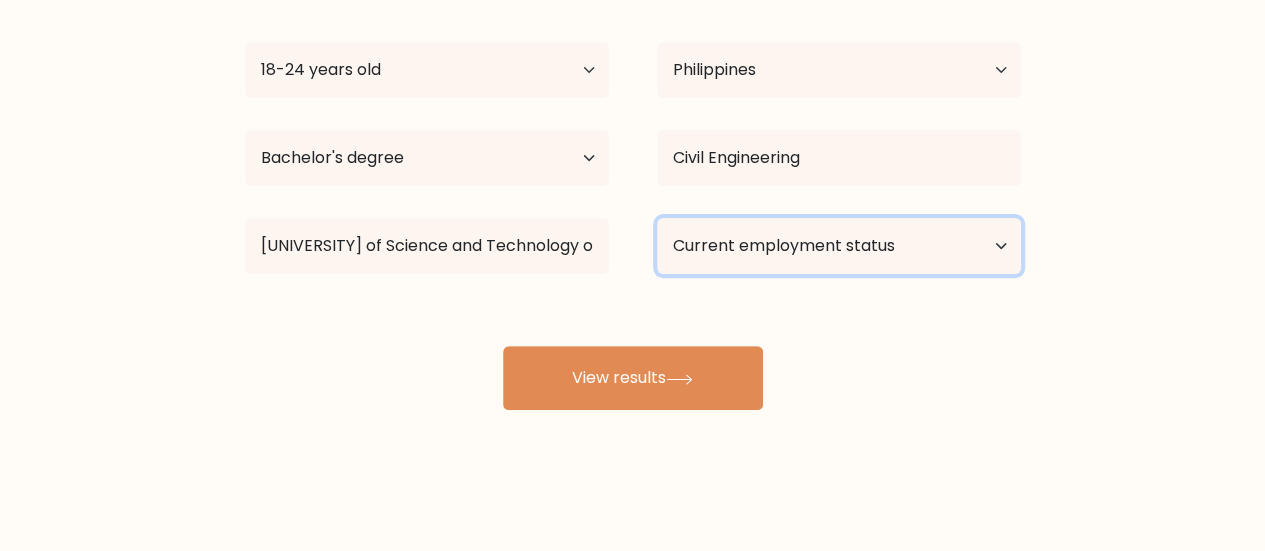 click on "Current employment status
Employed
Student
Retired
Other / prefer not to answer" at bounding box center (839, 246) 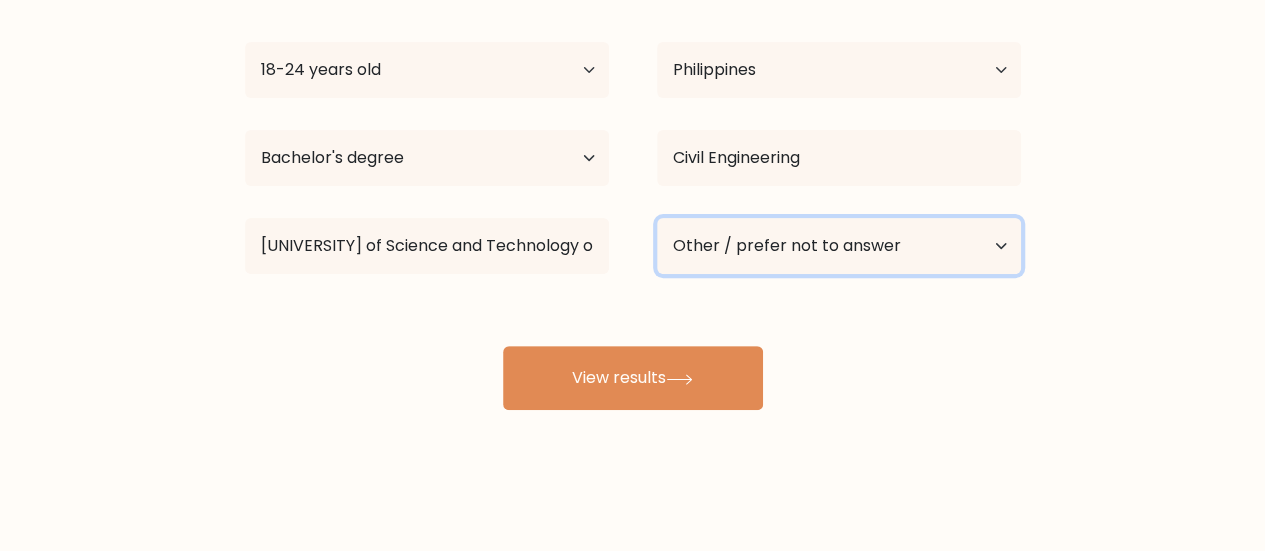 click on "Current employment status
Employed
Student
Retired
Other / prefer not to answer" at bounding box center [839, 246] 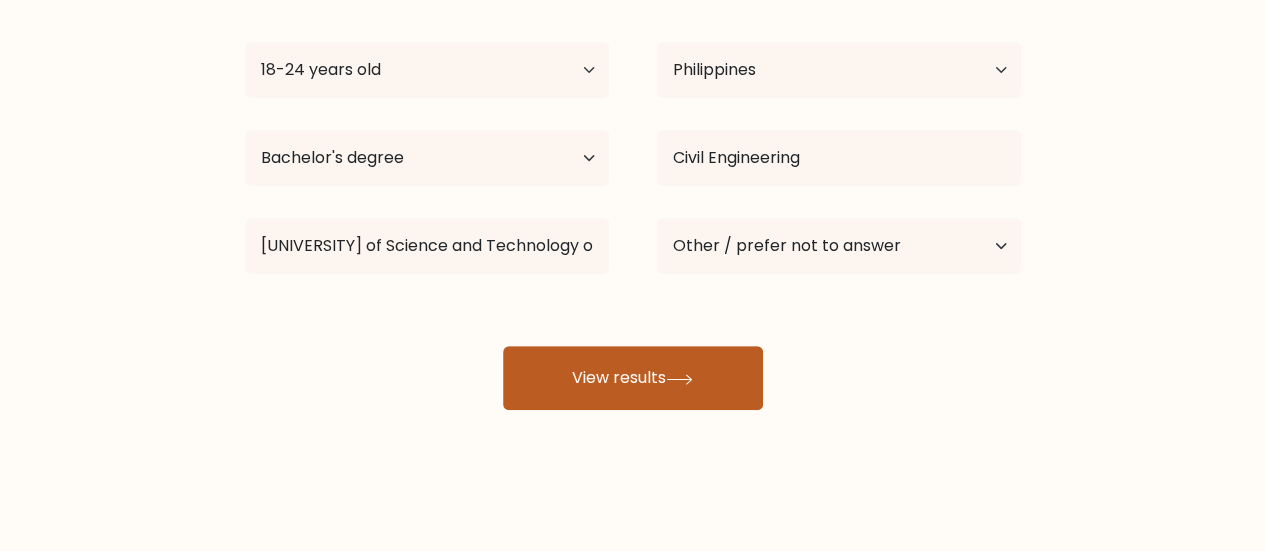 click on "View results" at bounding box center (633, 378) 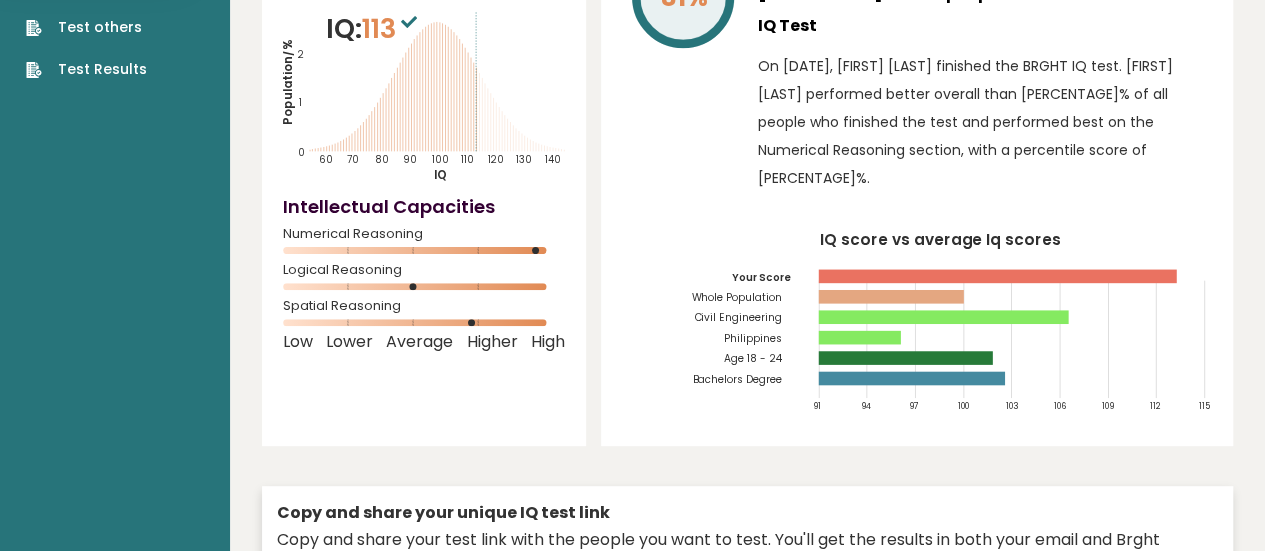 scroll, scrollTop: 0, scrollLeft: 0, axis: both 